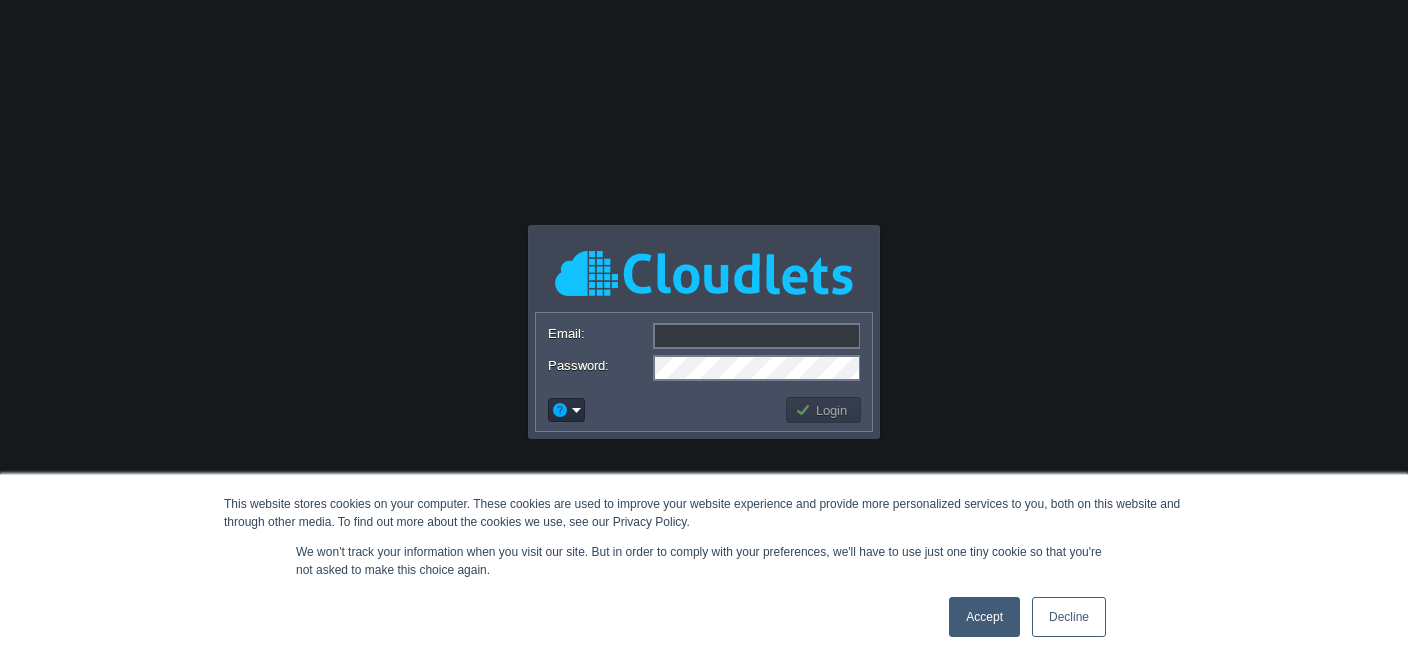 scroll, scrollTop: 0, scrollLeft: 0, axis: both 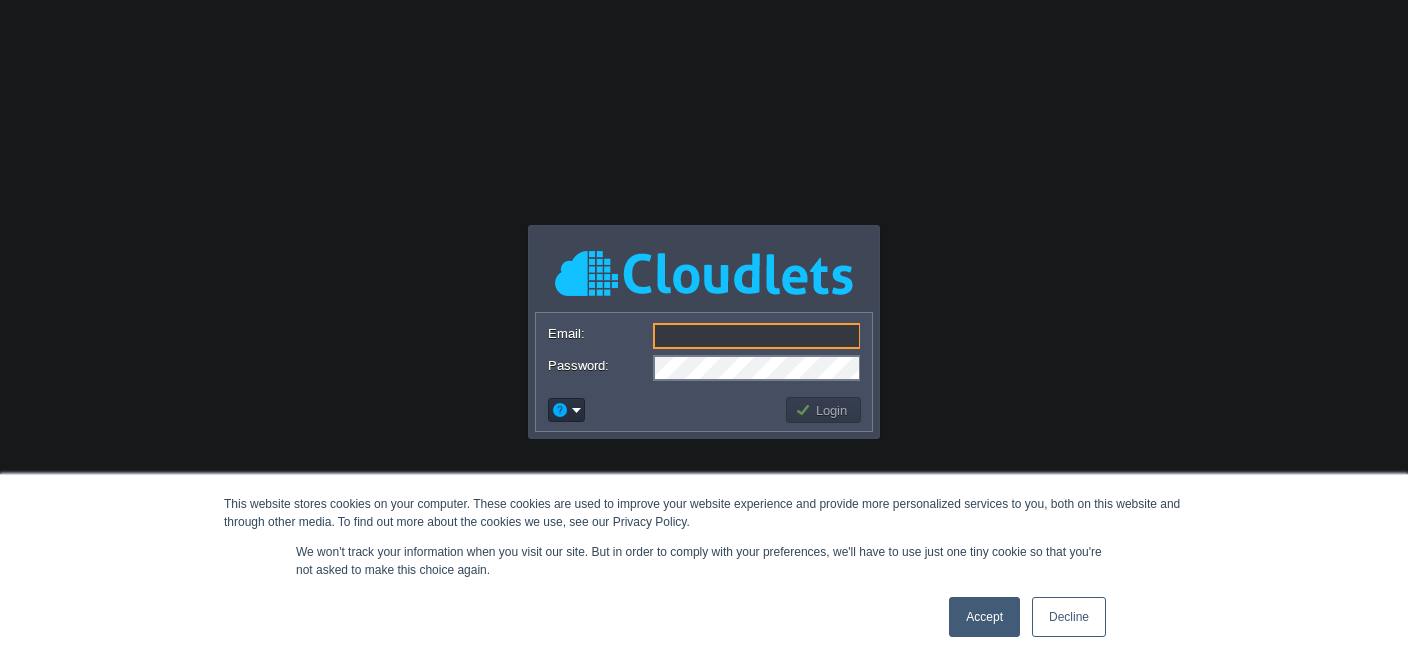 click on "Email:" at bounding box center (757, 336) 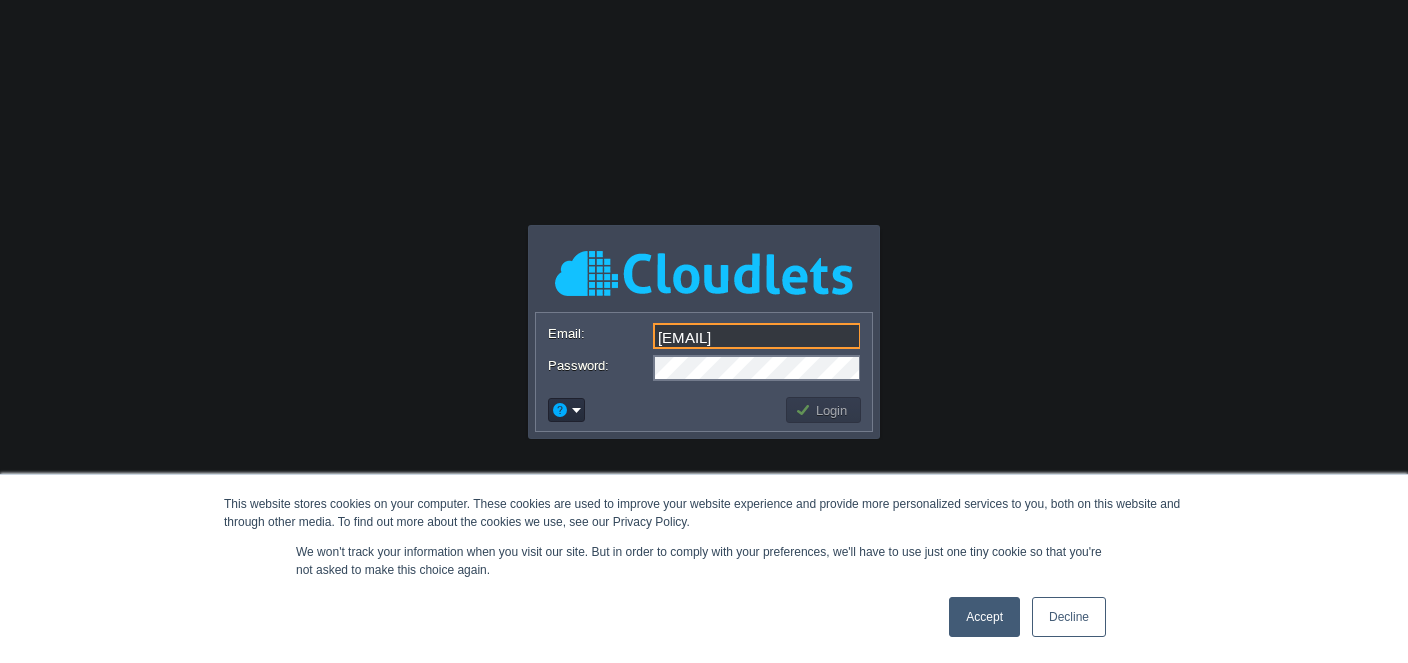 type on "[EMAIL]" 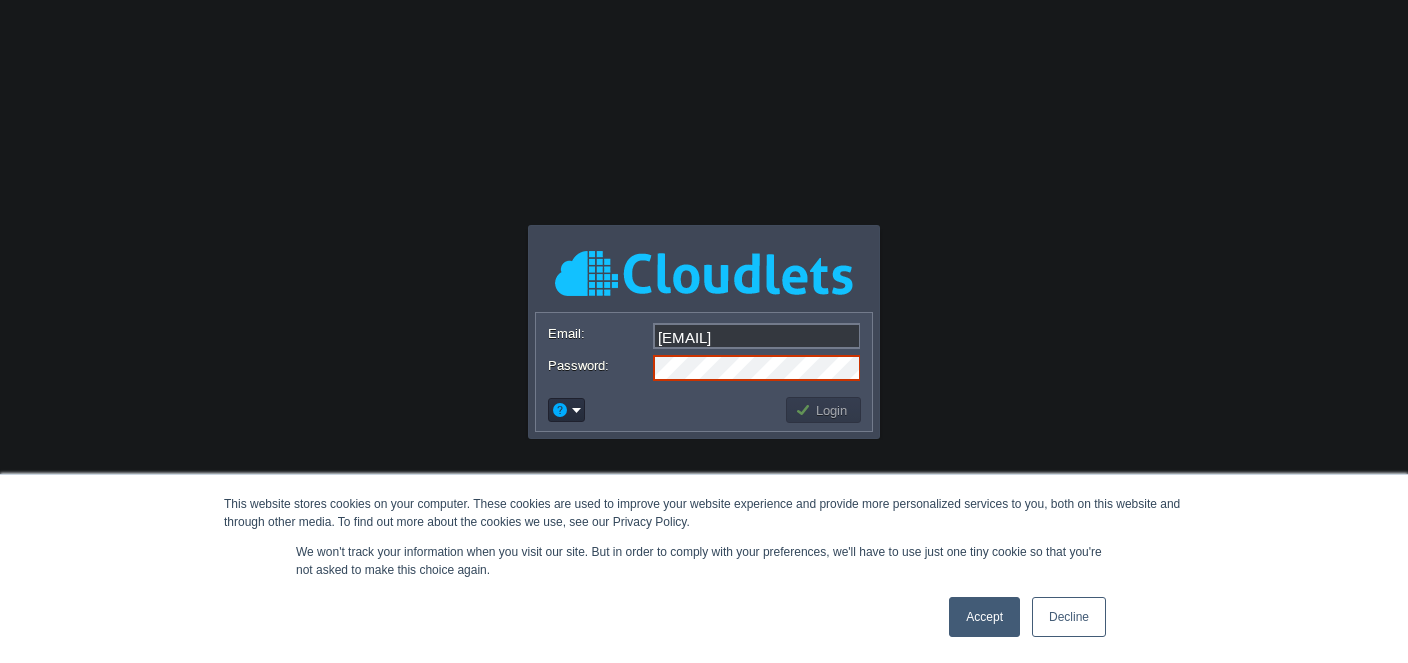 click on "Accept" at bounding box center [984, 617] 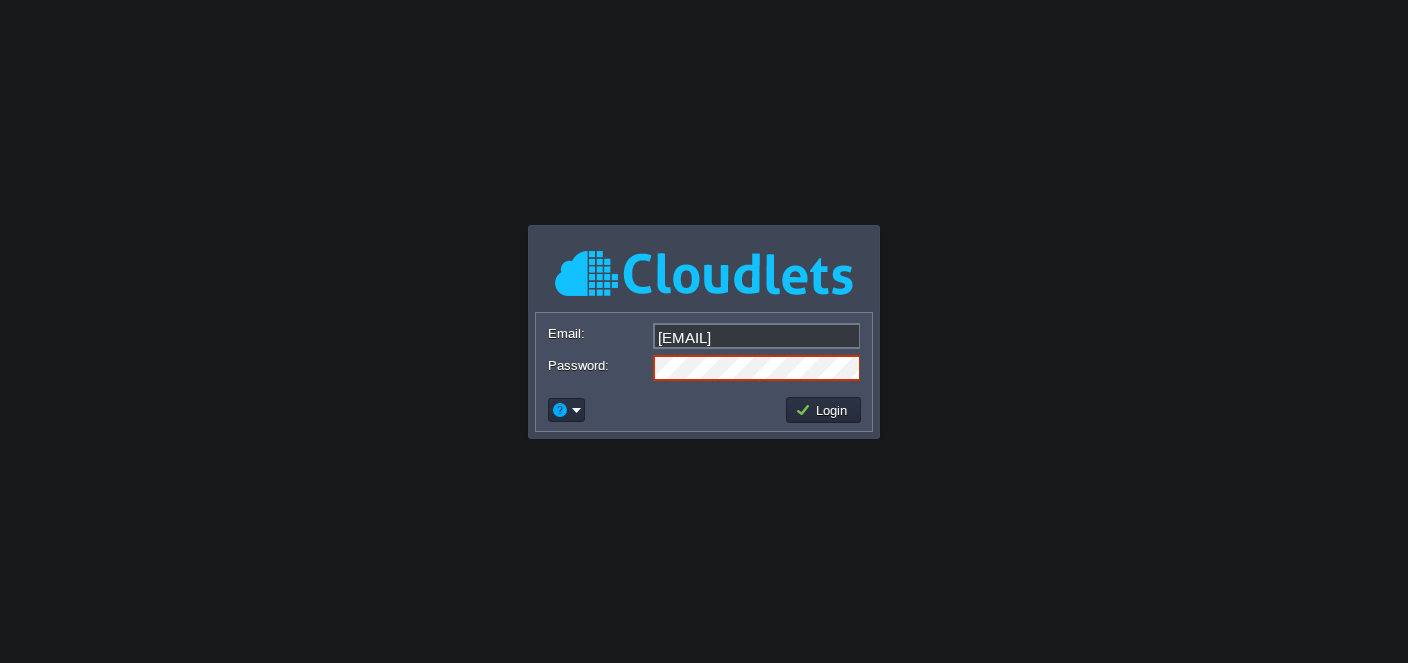 scroll, scrollTop: 0, scrollLeft: 54, axis: horizontal 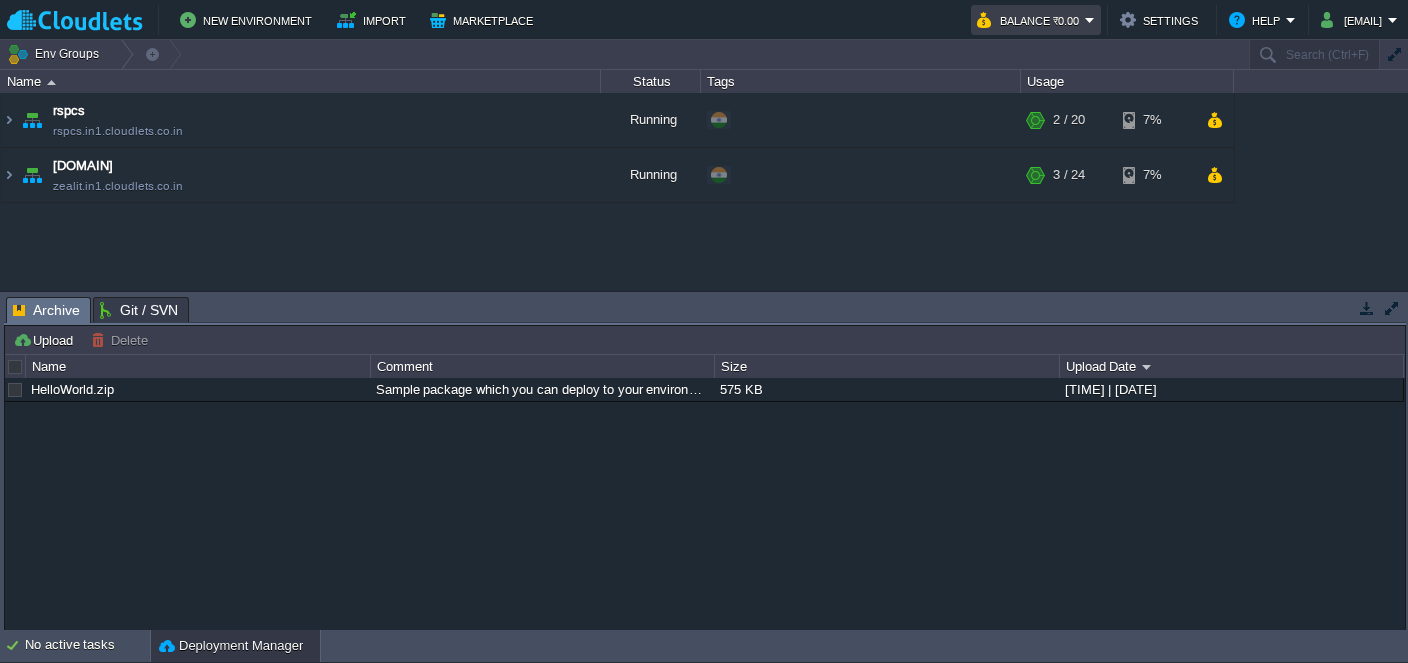 click on "Balance ₹0.00" at bounding box center (1036, 20) 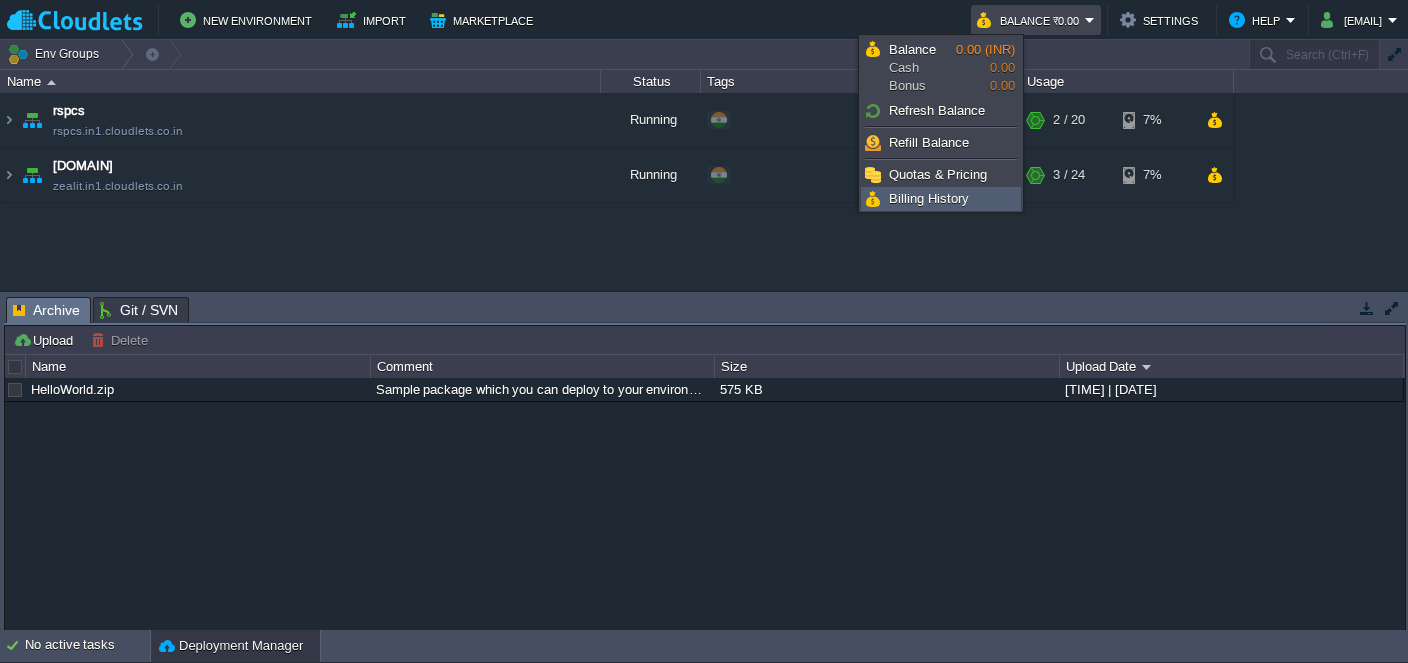 click on "Billing History" at bounding box center (929, 198) 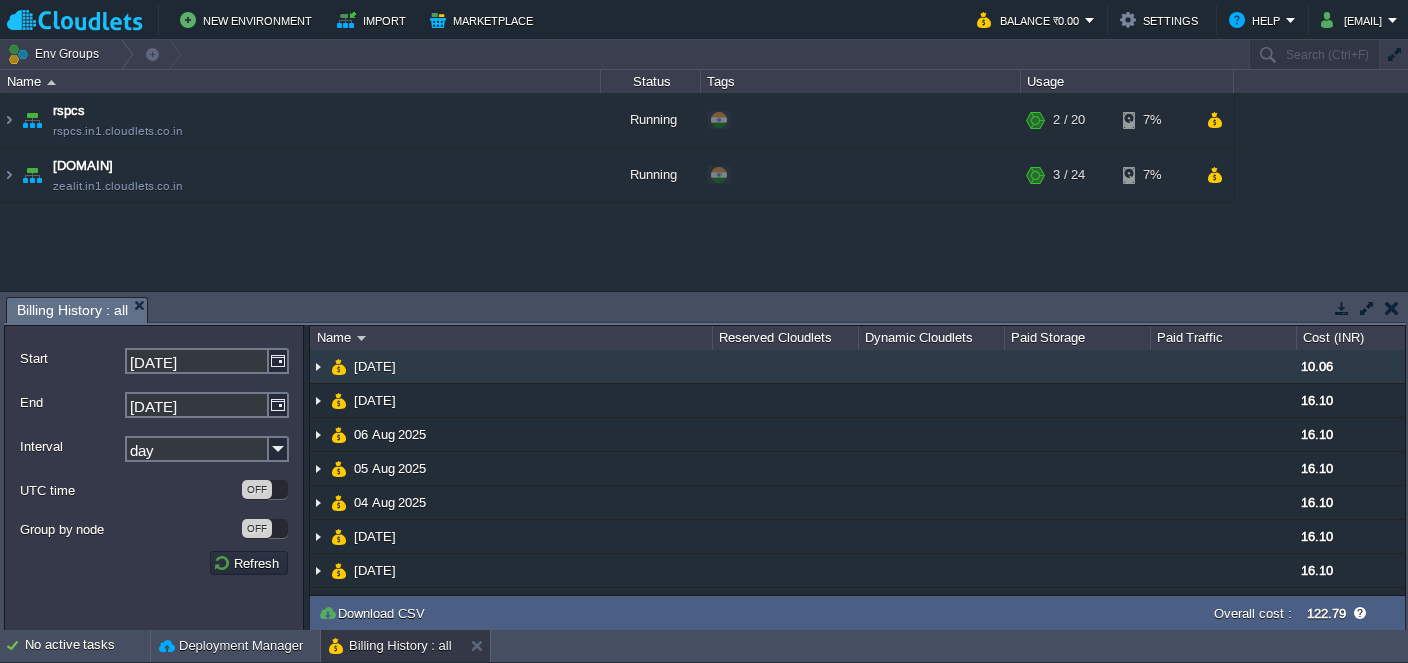 click at bounding box center [318, 366] 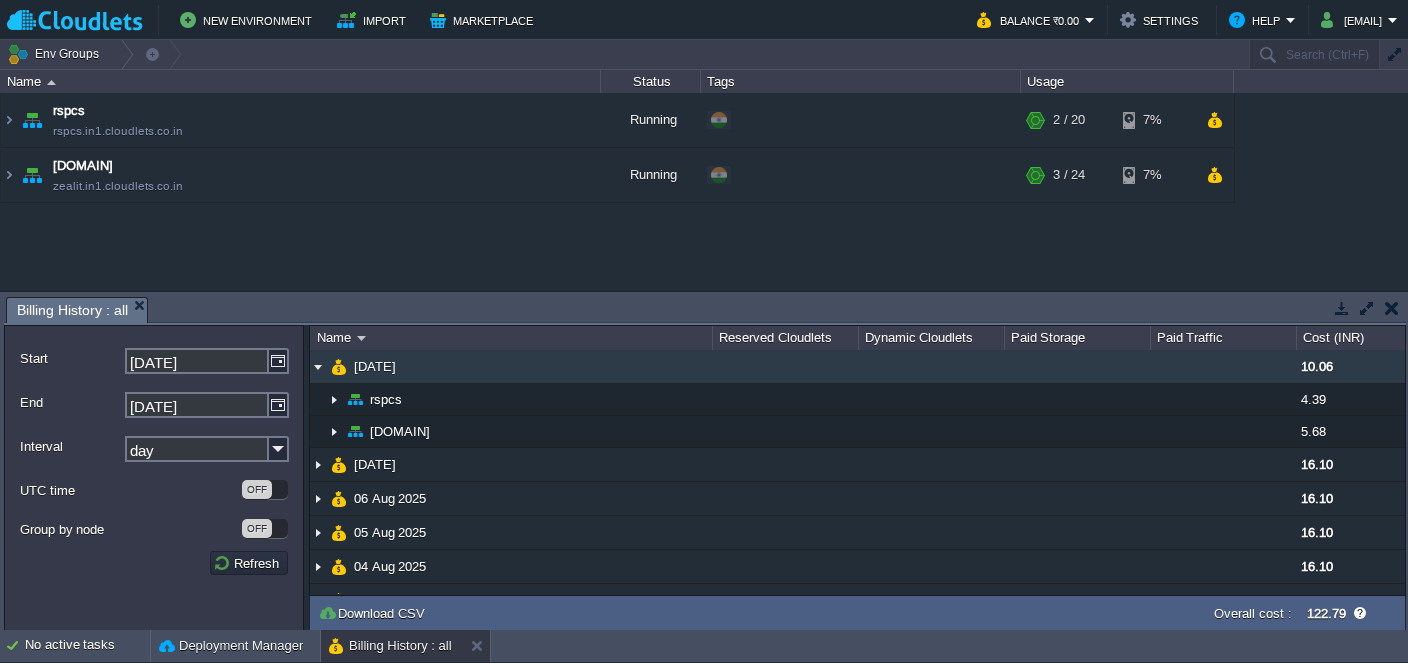 click at bounding box center (318, 366) 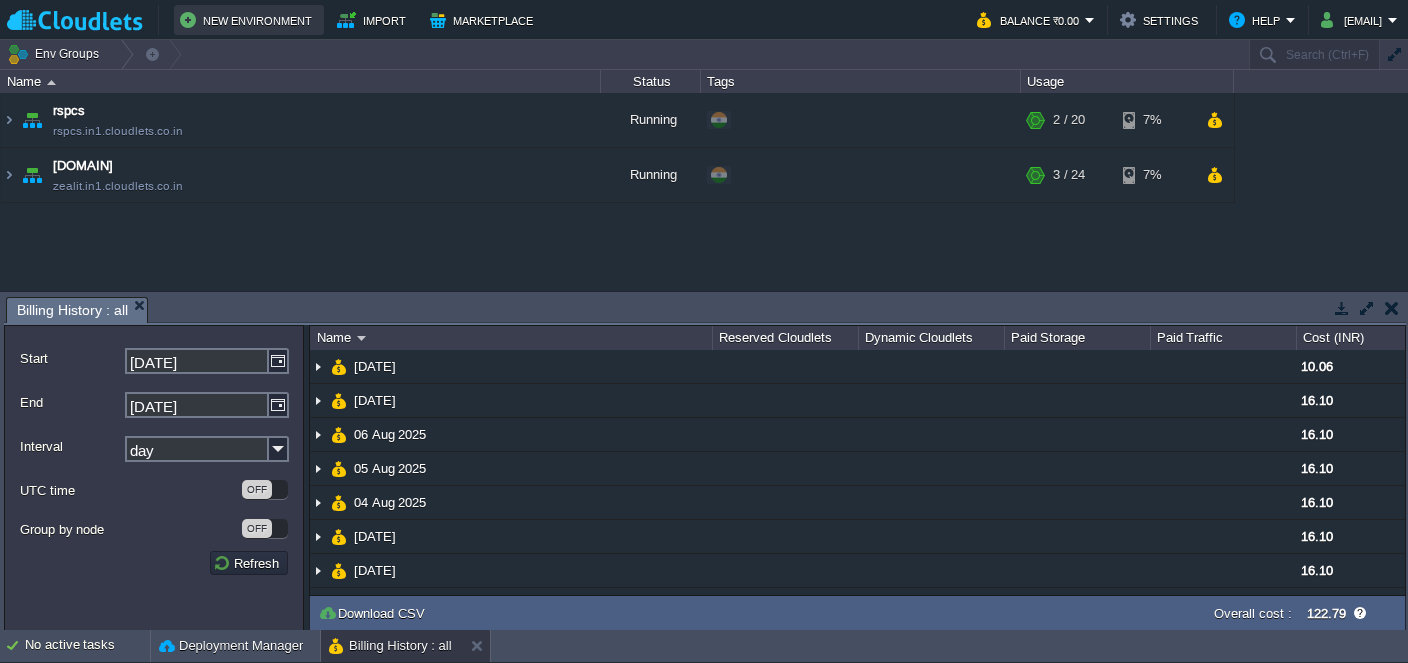 click on "New Environment" at bounding box center [249, 20] 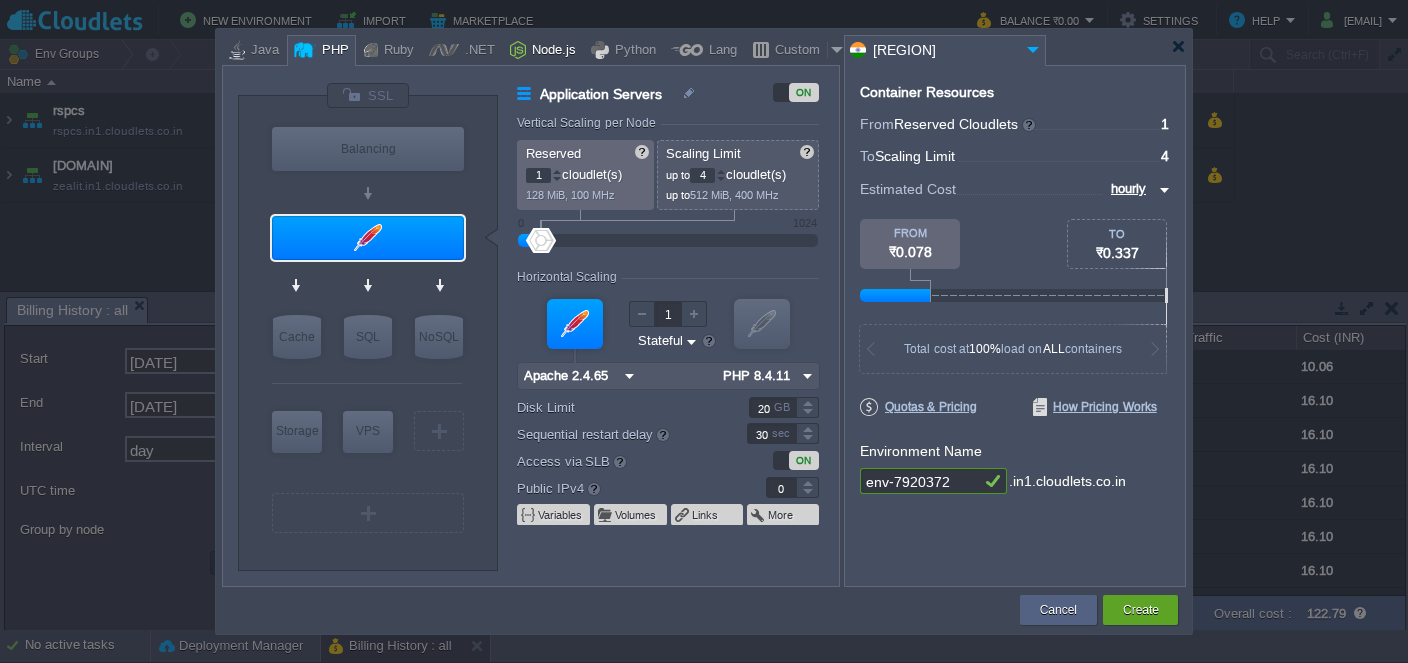 click on "Node.js" at bounding box center [551, 51] 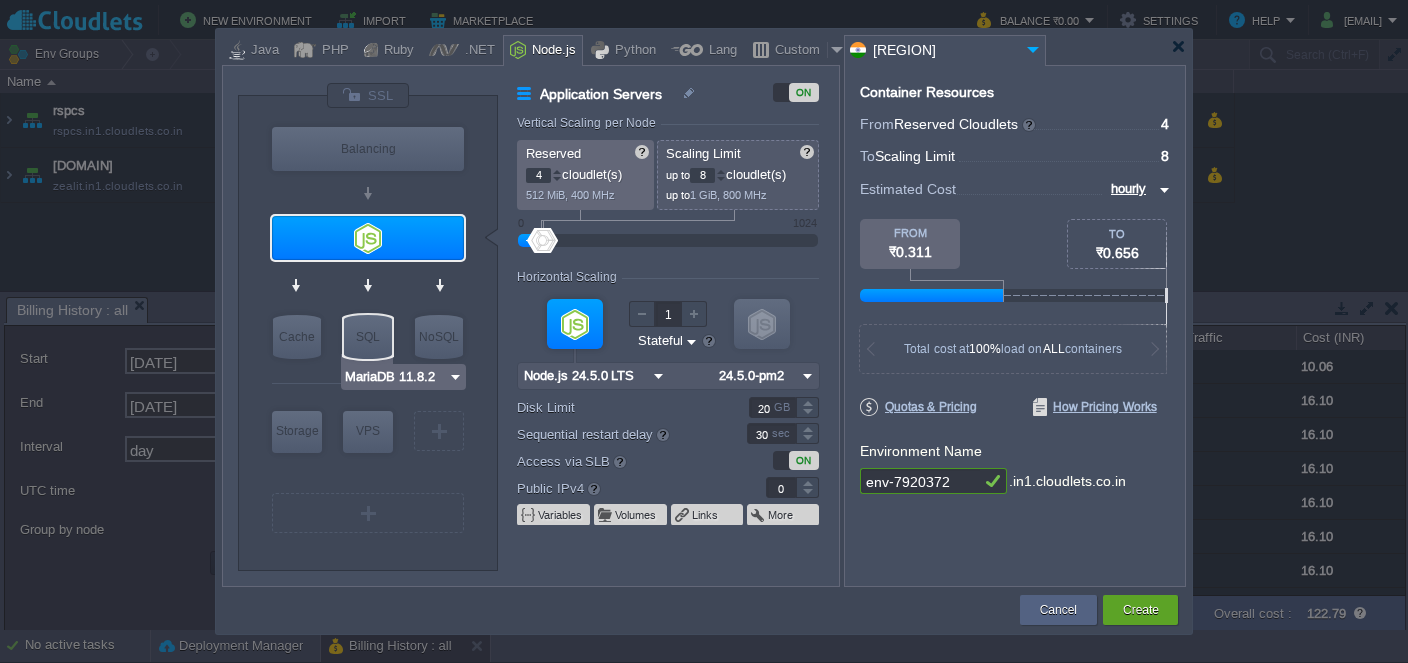 type on "Couchbase CE 7.1.1" 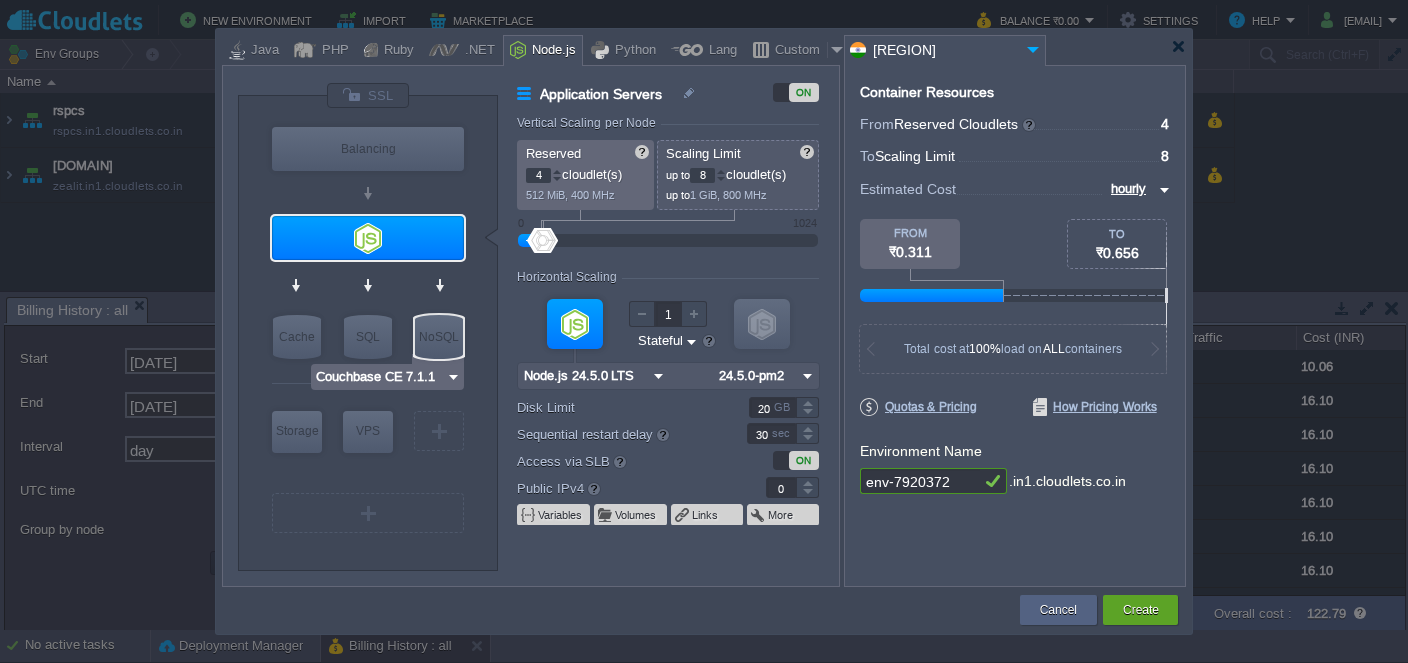click on "NoSQL" at bounding box center (439, 337) 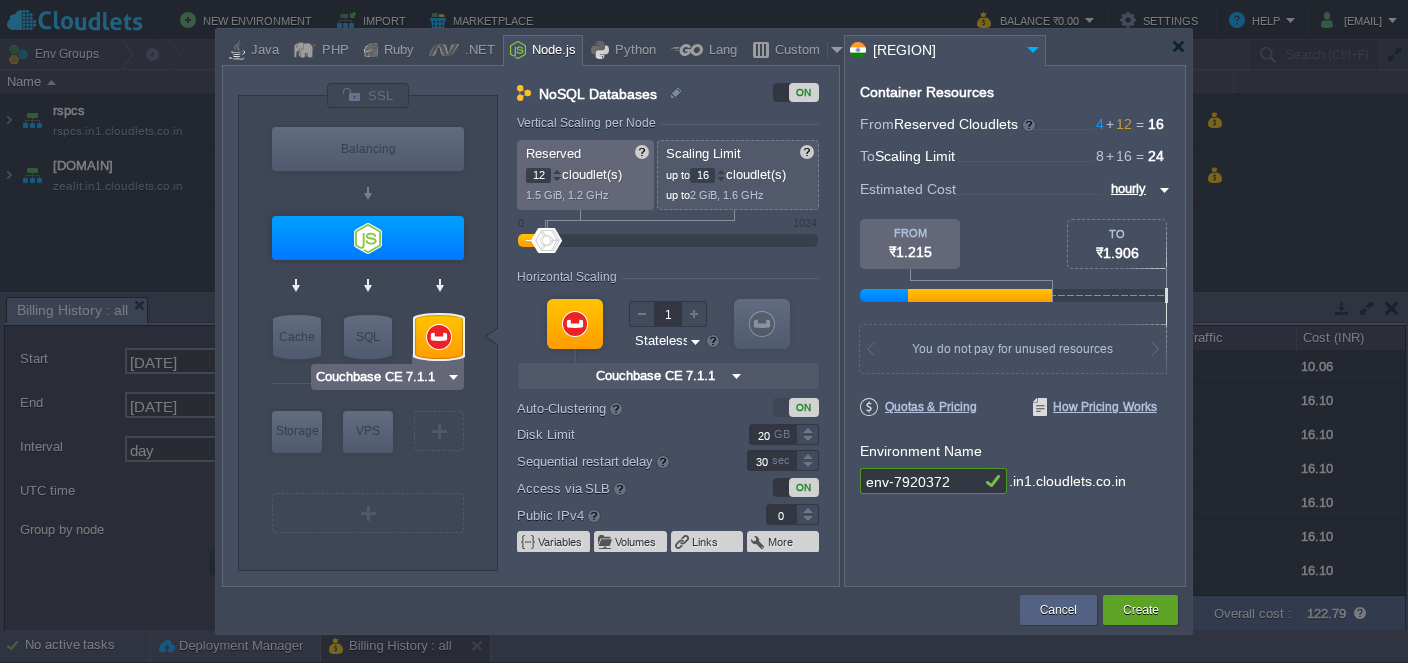click at bounding box center [453, 377] 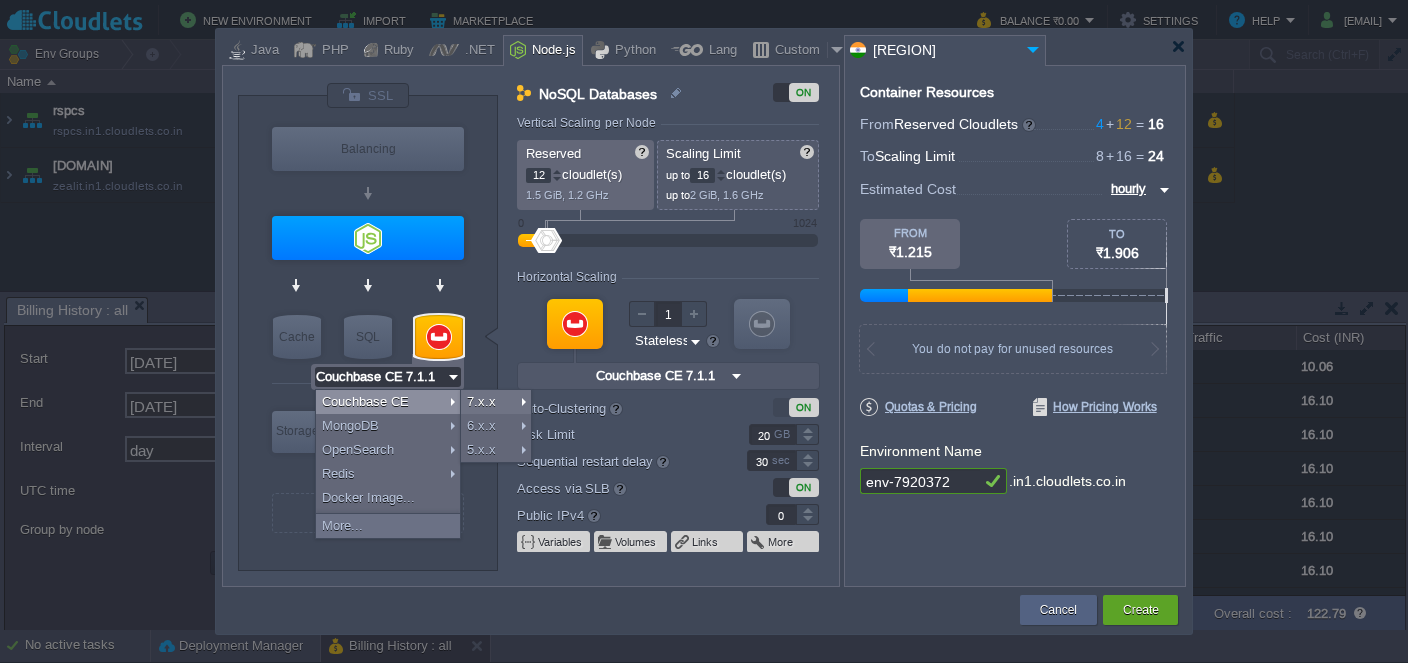 click at bounding box center [453, 377] 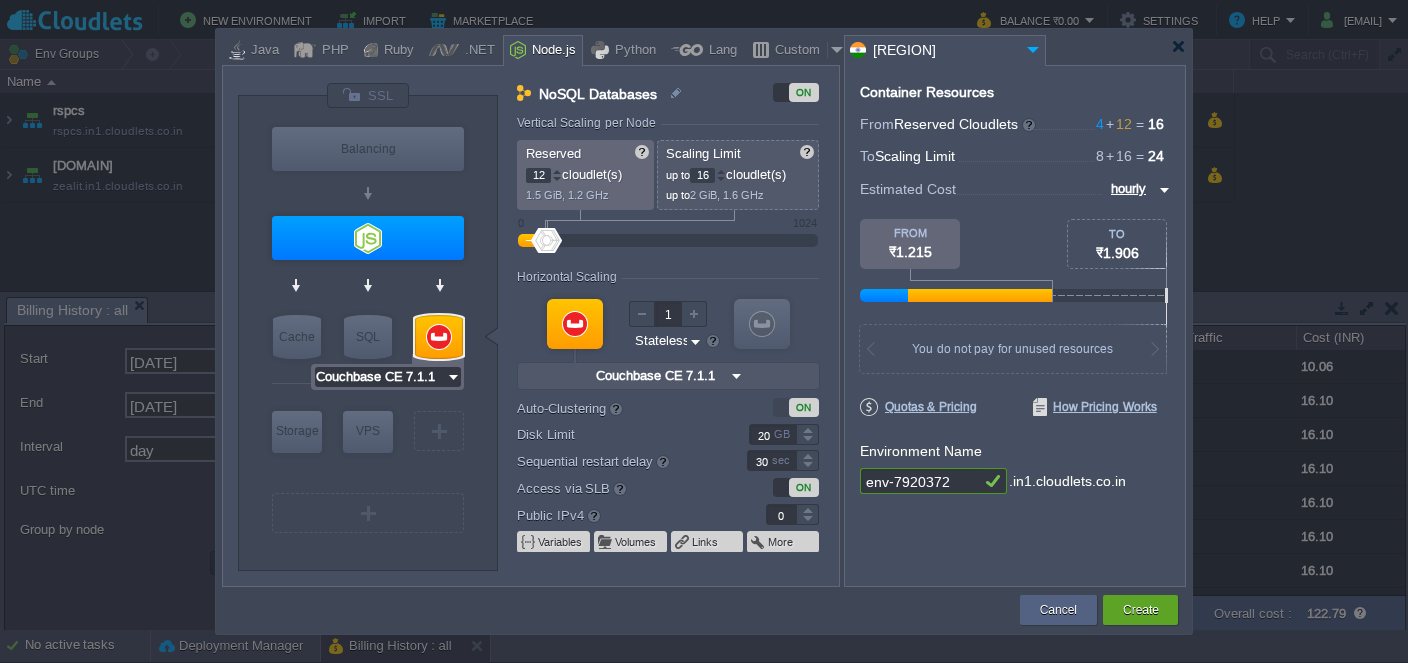 type on "MariaDB 11.8.2" 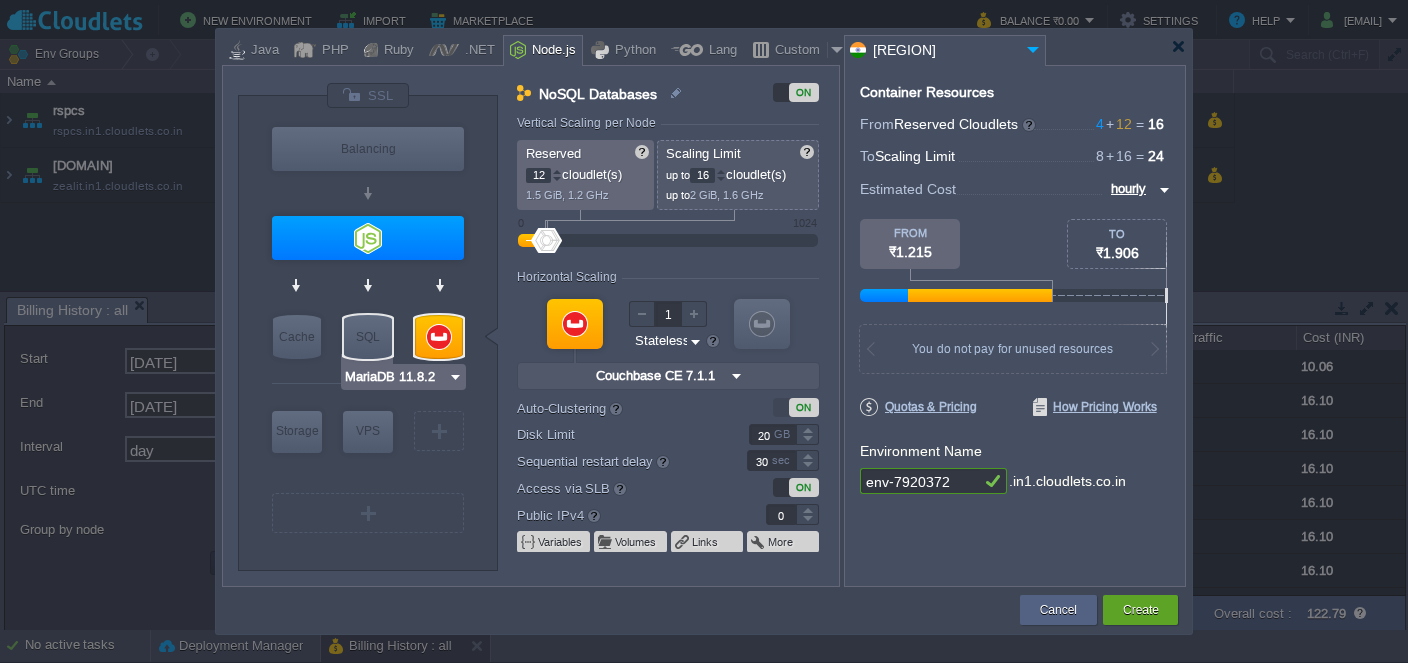 click on "SQL" at bounding box center [368, 337] 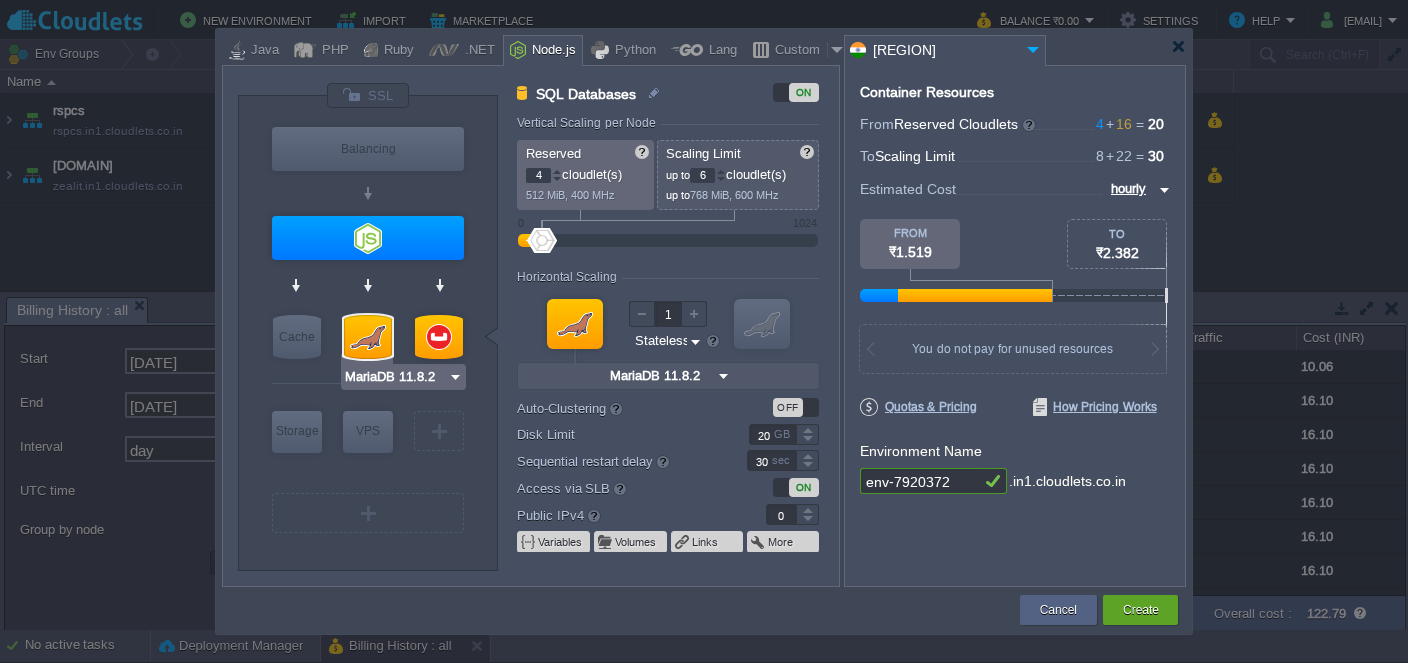 click at bounding box center (455, 377) 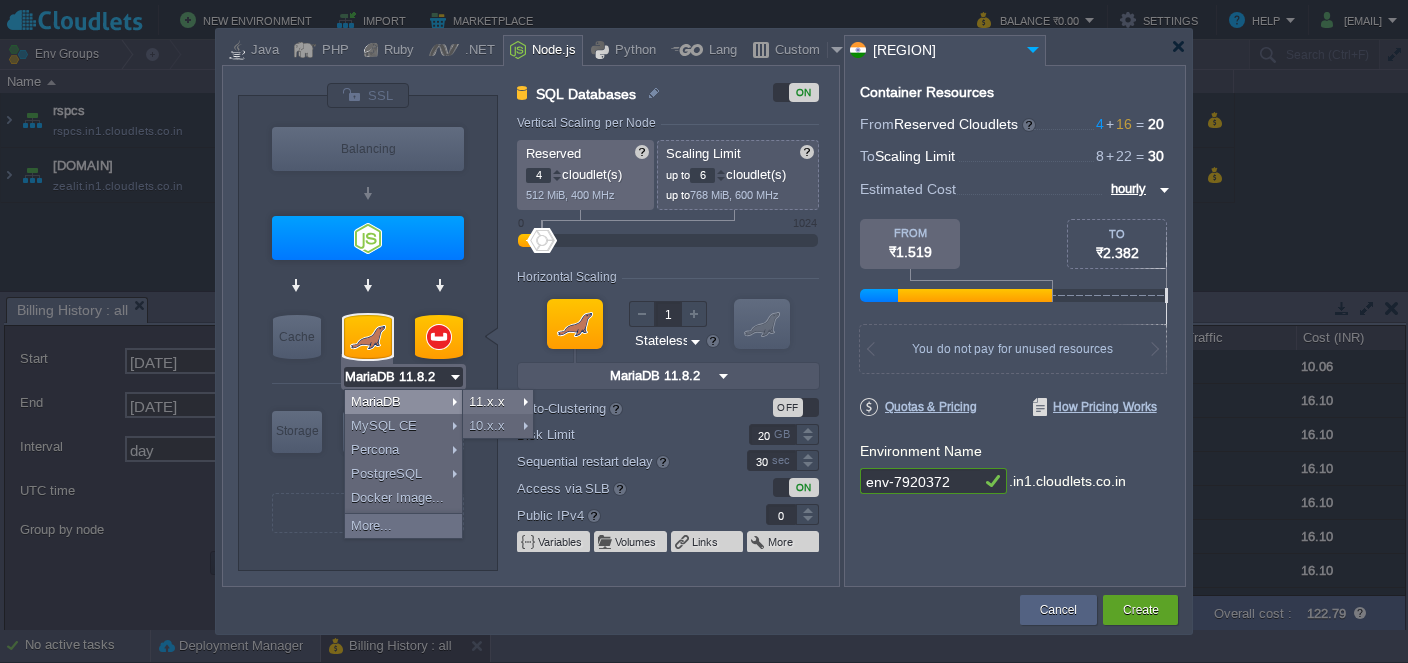 click at bounding box center [455, 377] 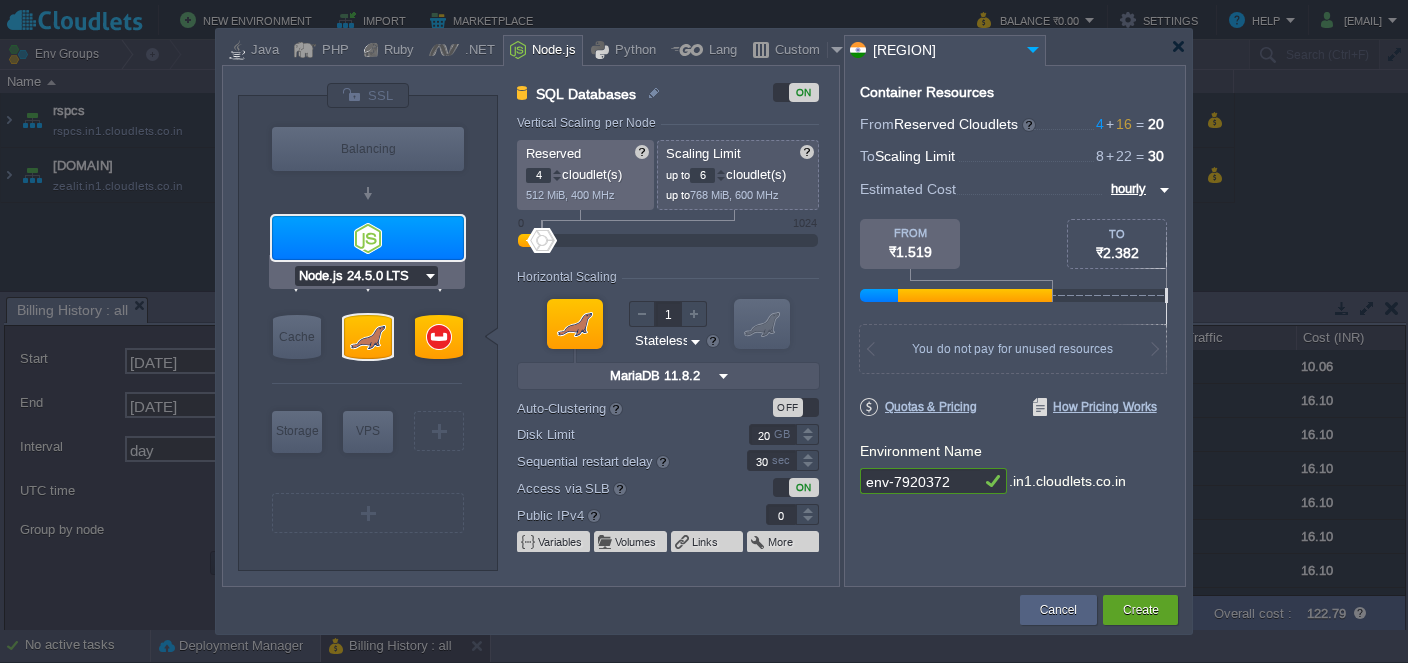 type on "NGINX 1.28.0" 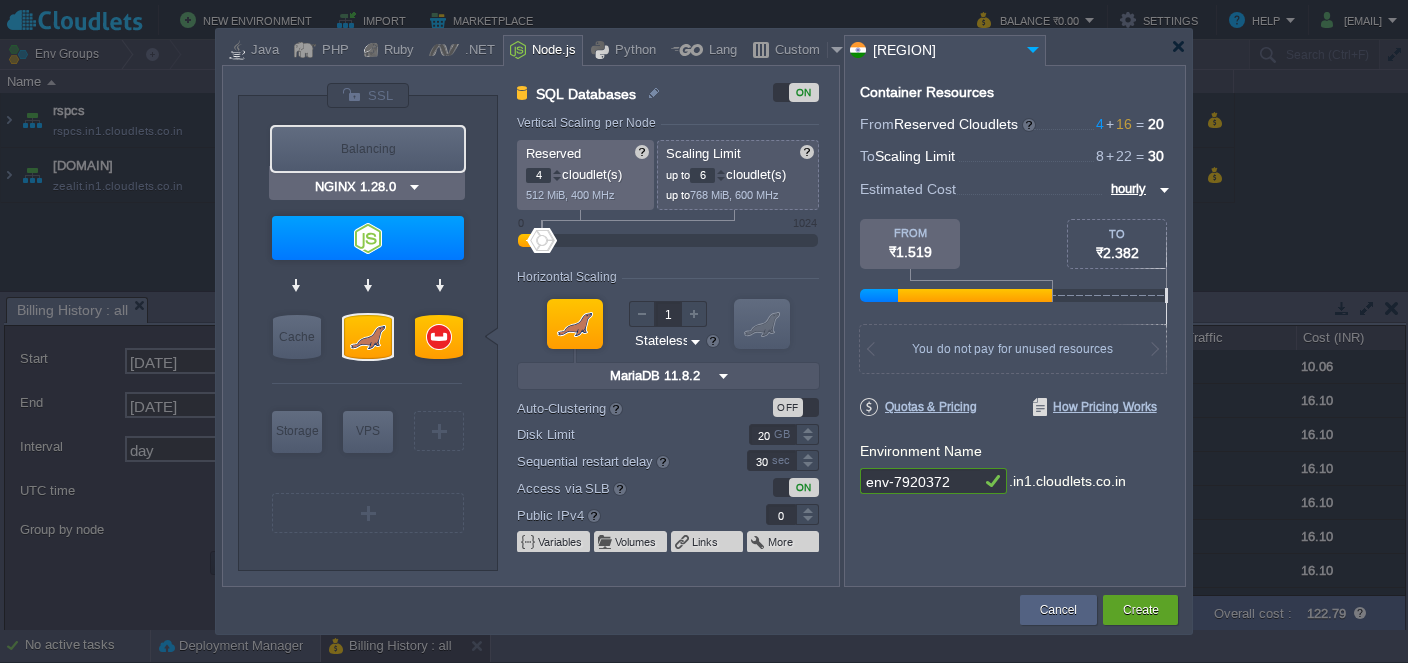 click on "Balancing" at bounding box center (368, 149) 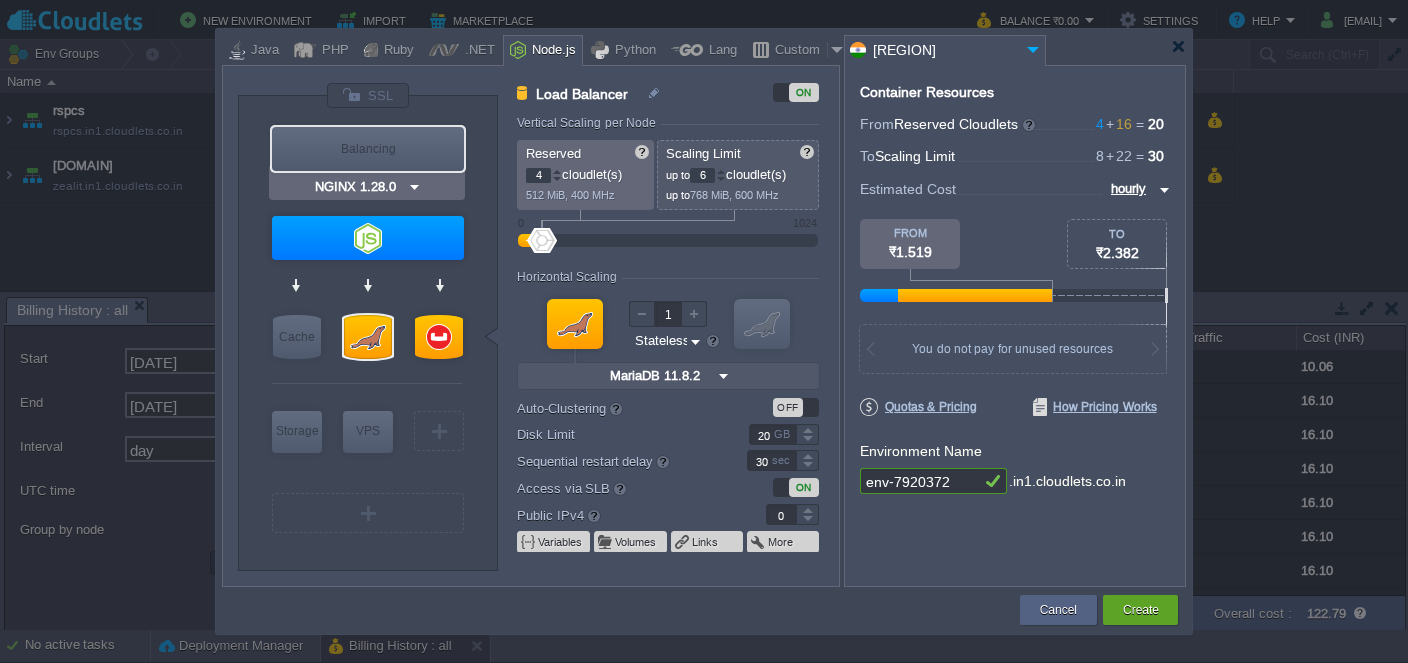 type on "1" 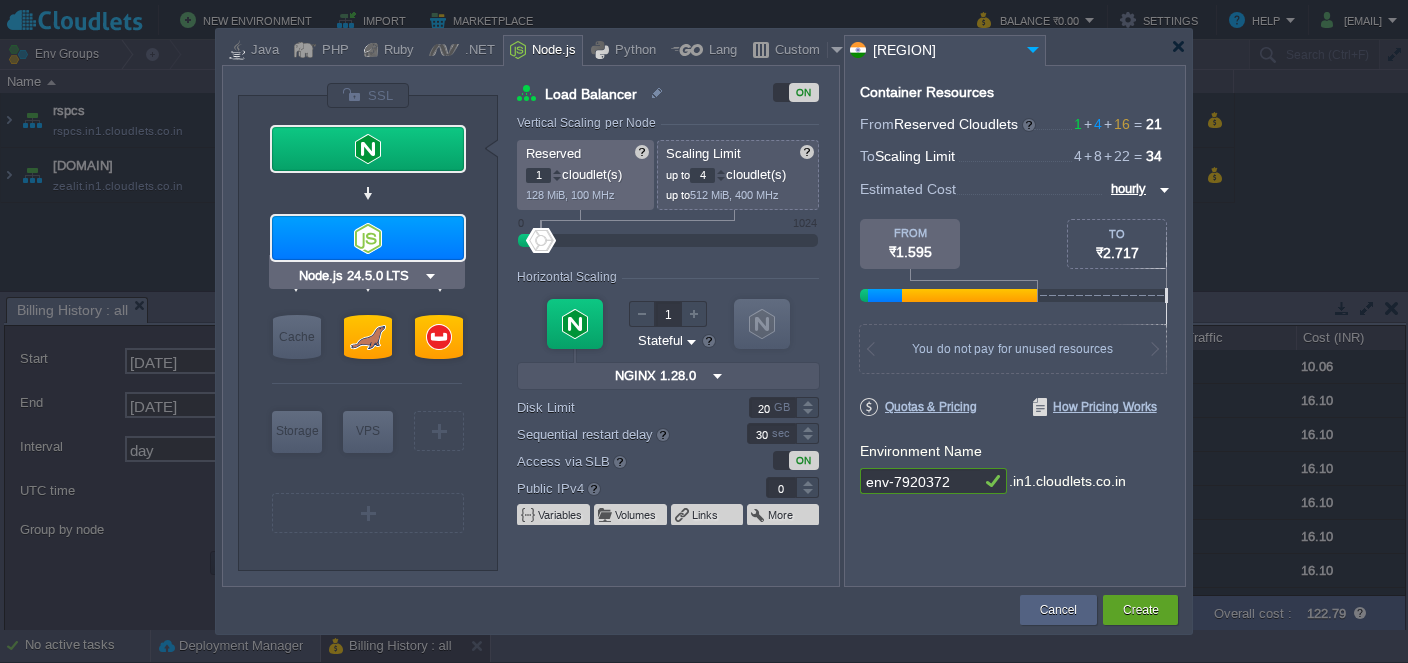 type on "Couchbase CE 7.1.1" 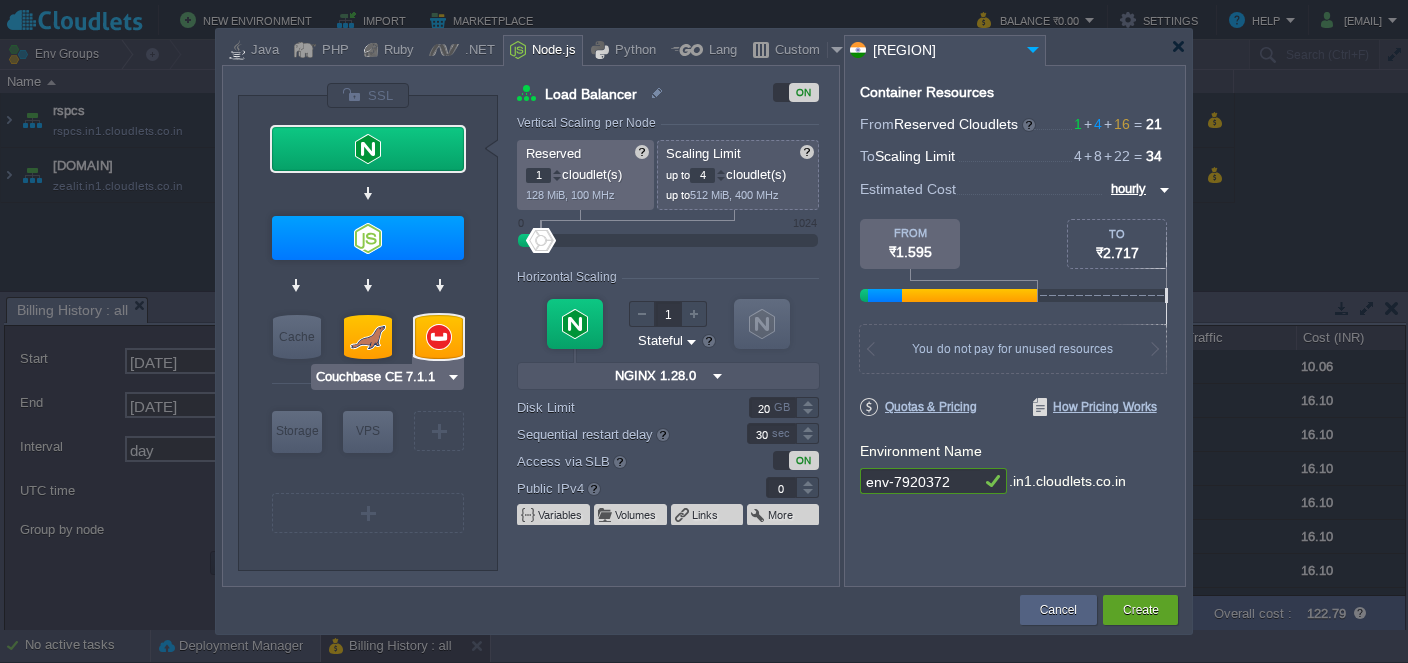 click at bounding box center [439, 337] 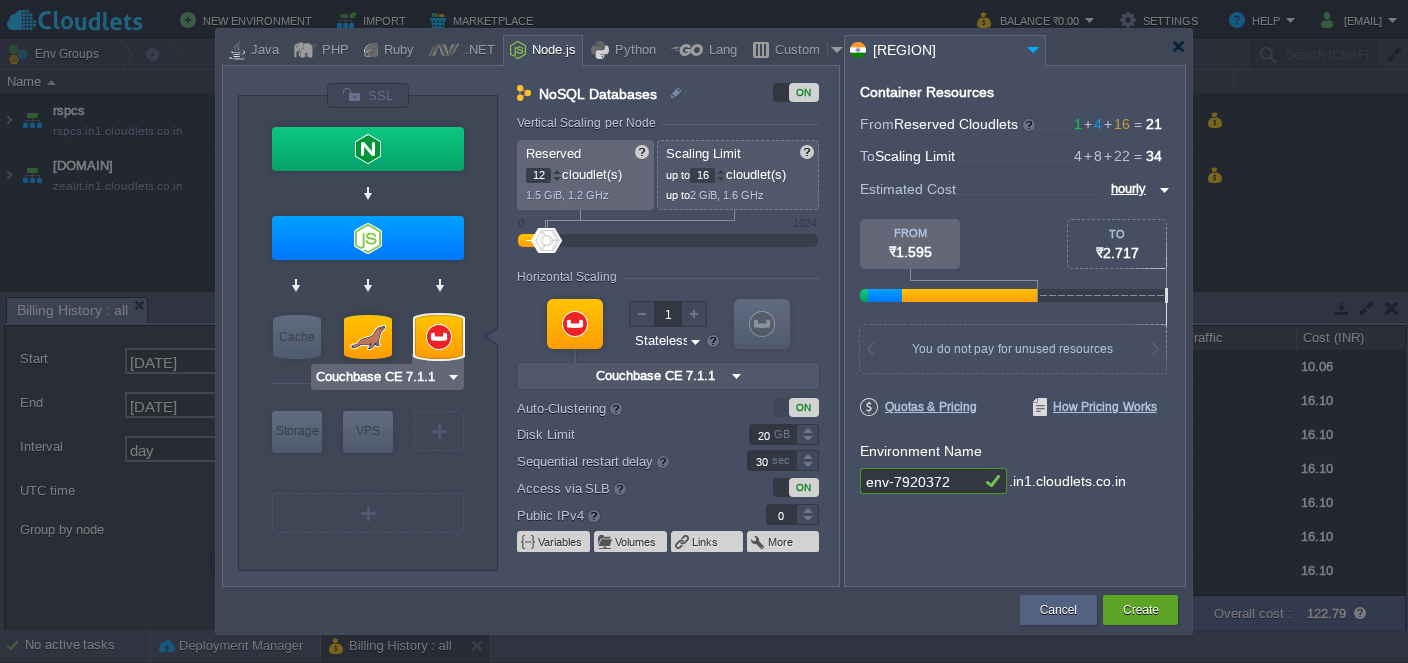 click at bounding box center (439, 337) 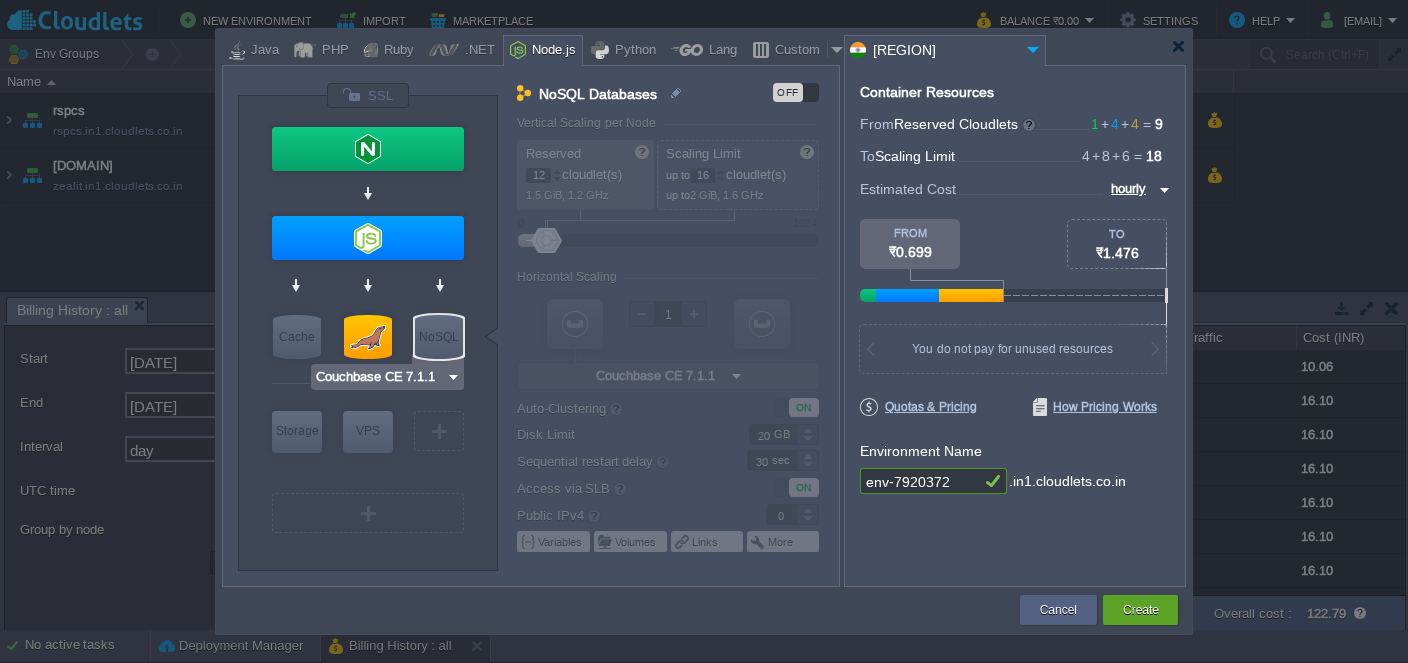 type on "MariaDB 11.8.2" 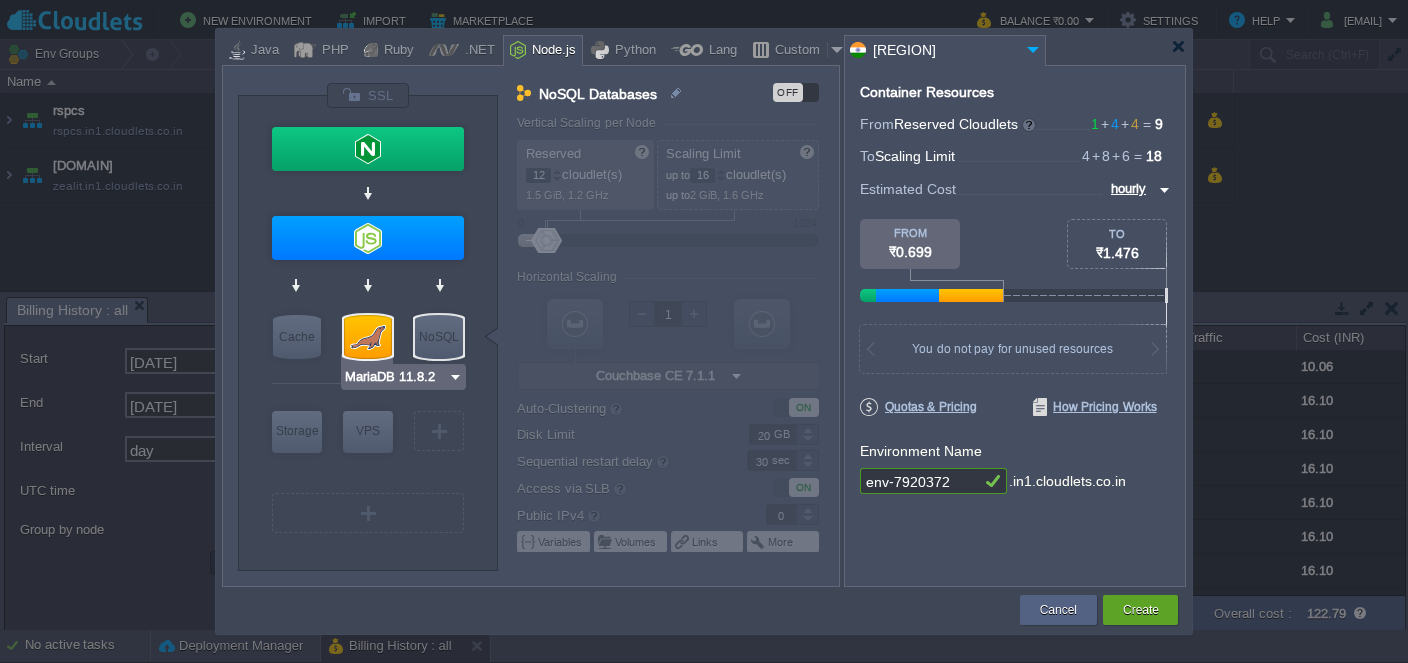 click at bounding box center [368, 337] 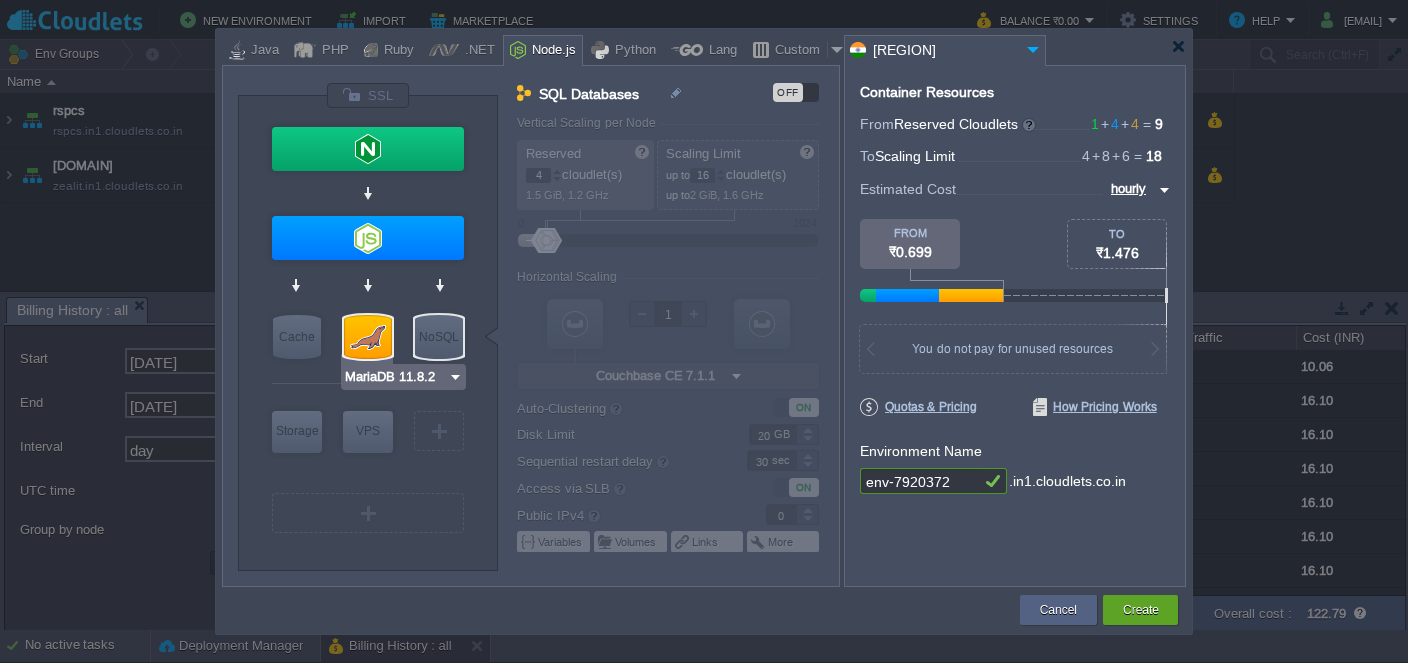 type on "6" 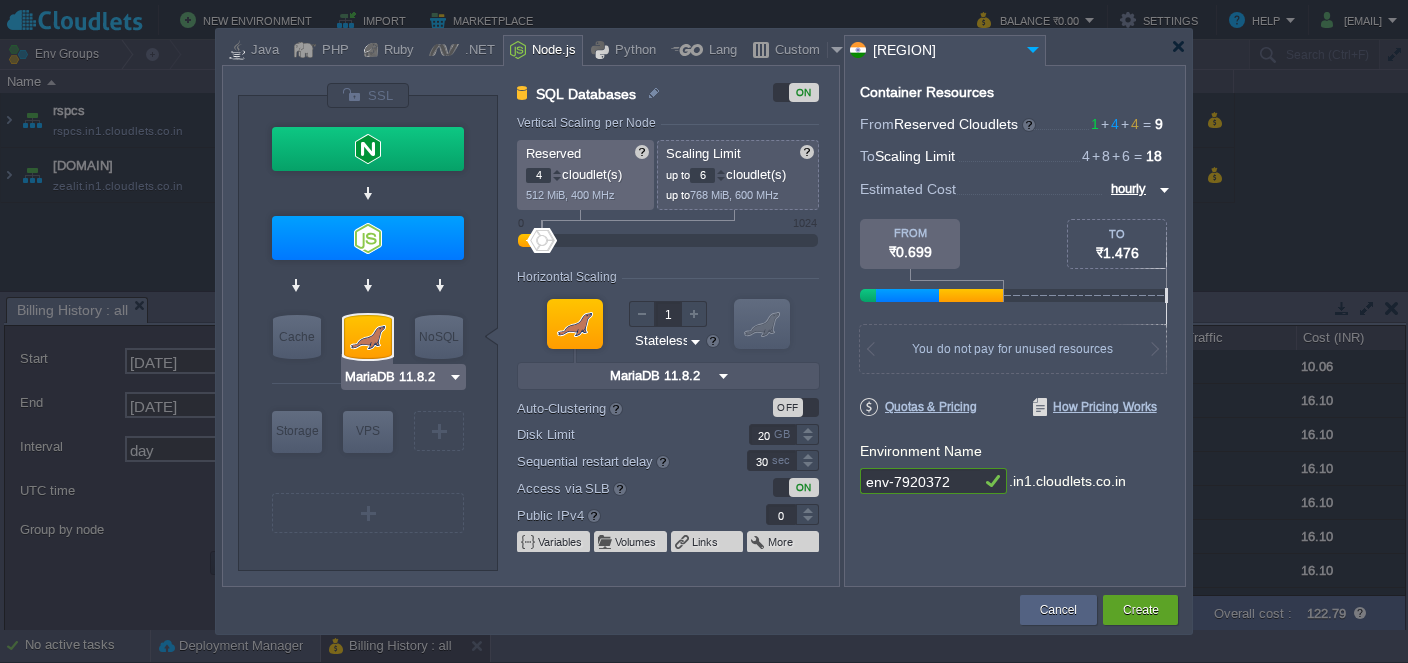 type on "Couchbase CE 7.1.1" 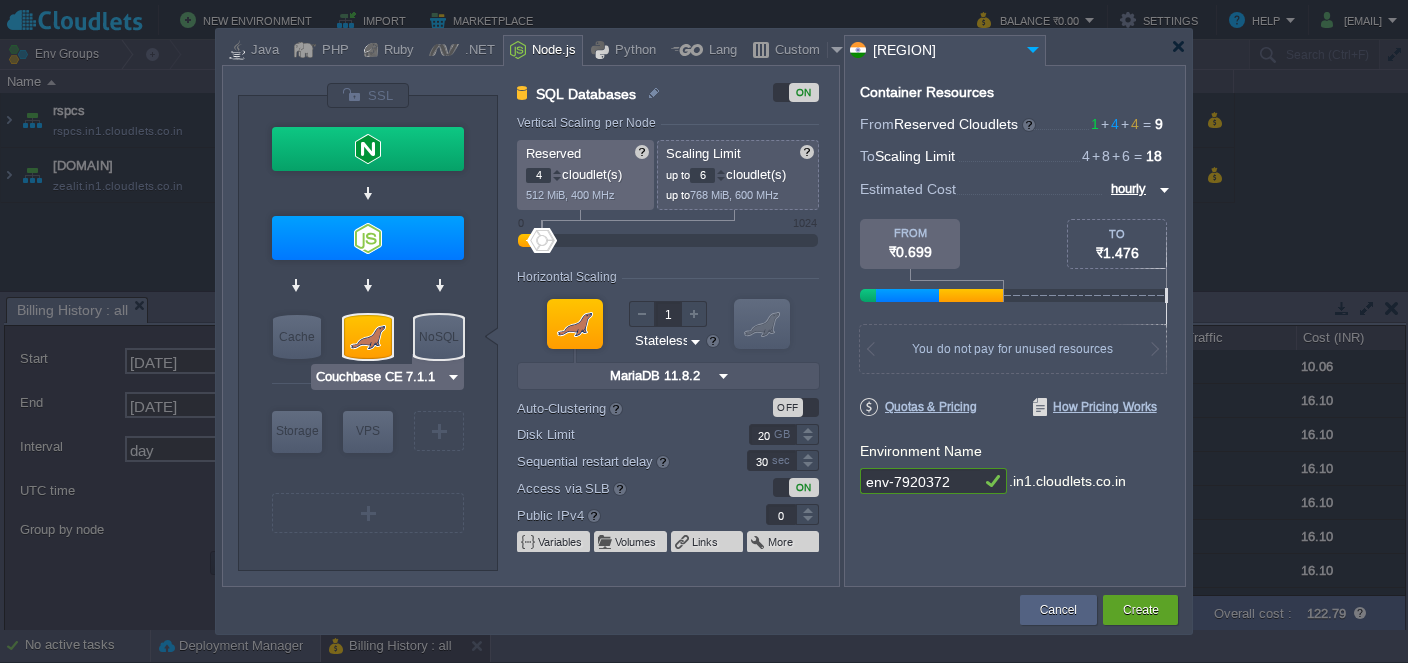 click on "NoSQL" at bounding box center [439, 337] 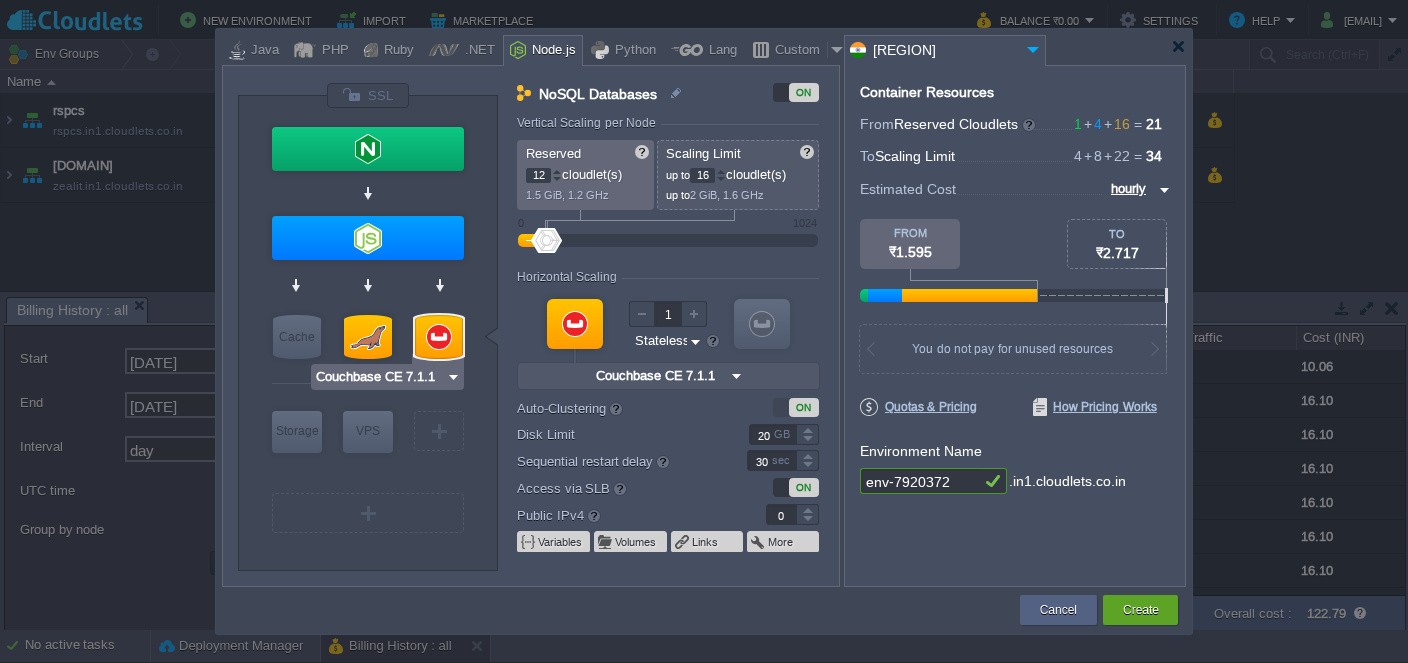 click at bounding box center (453, 377) 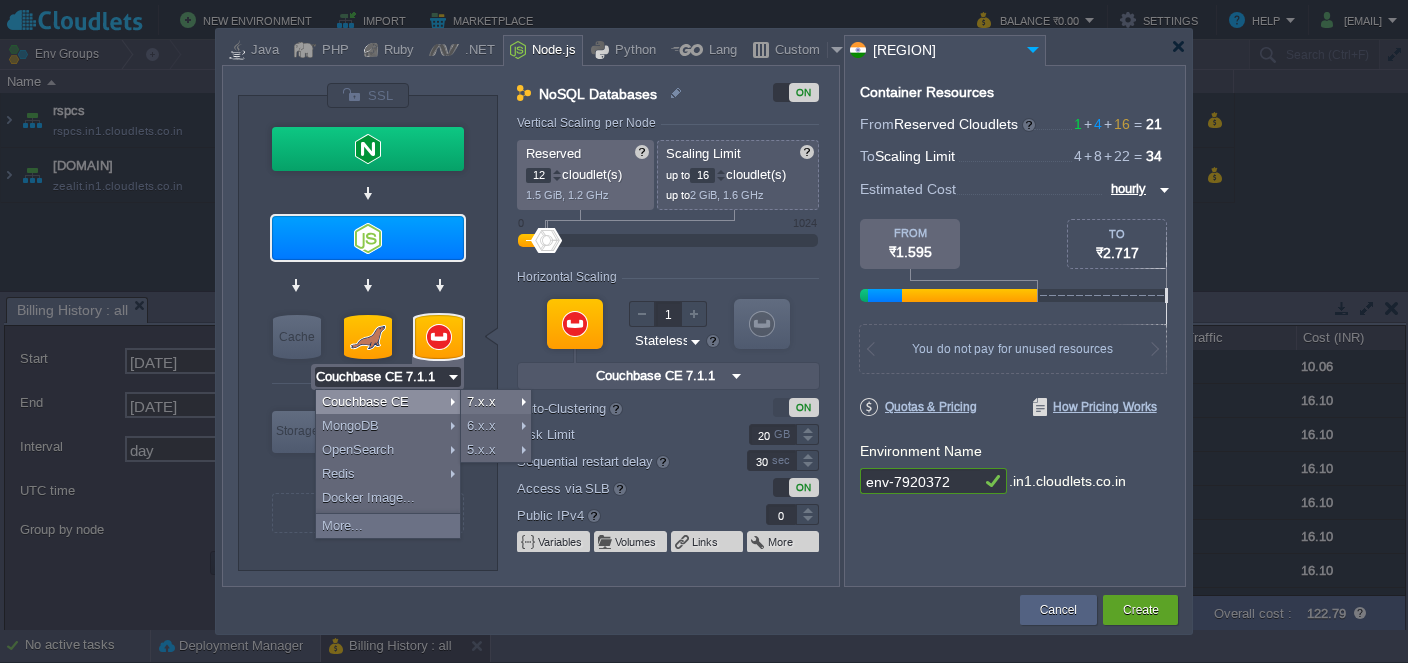click at bounding box center (368, 238) 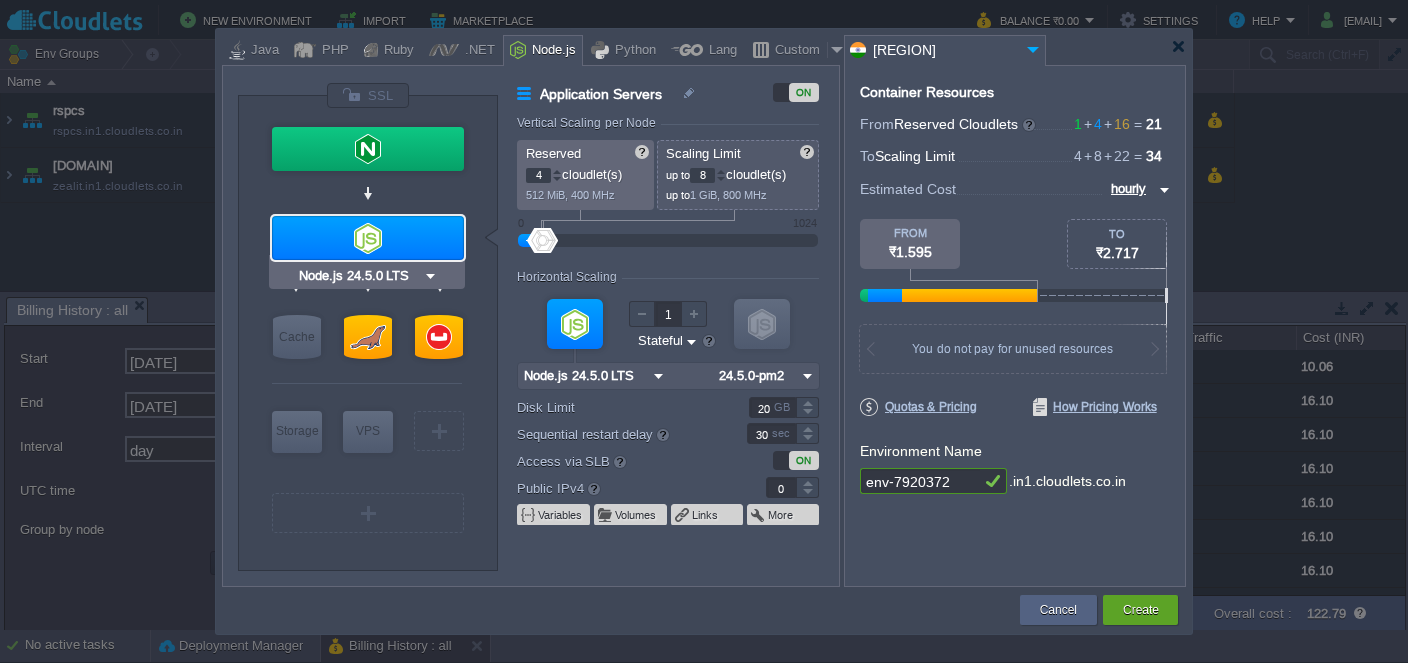 click at bounding box center [430, 276] 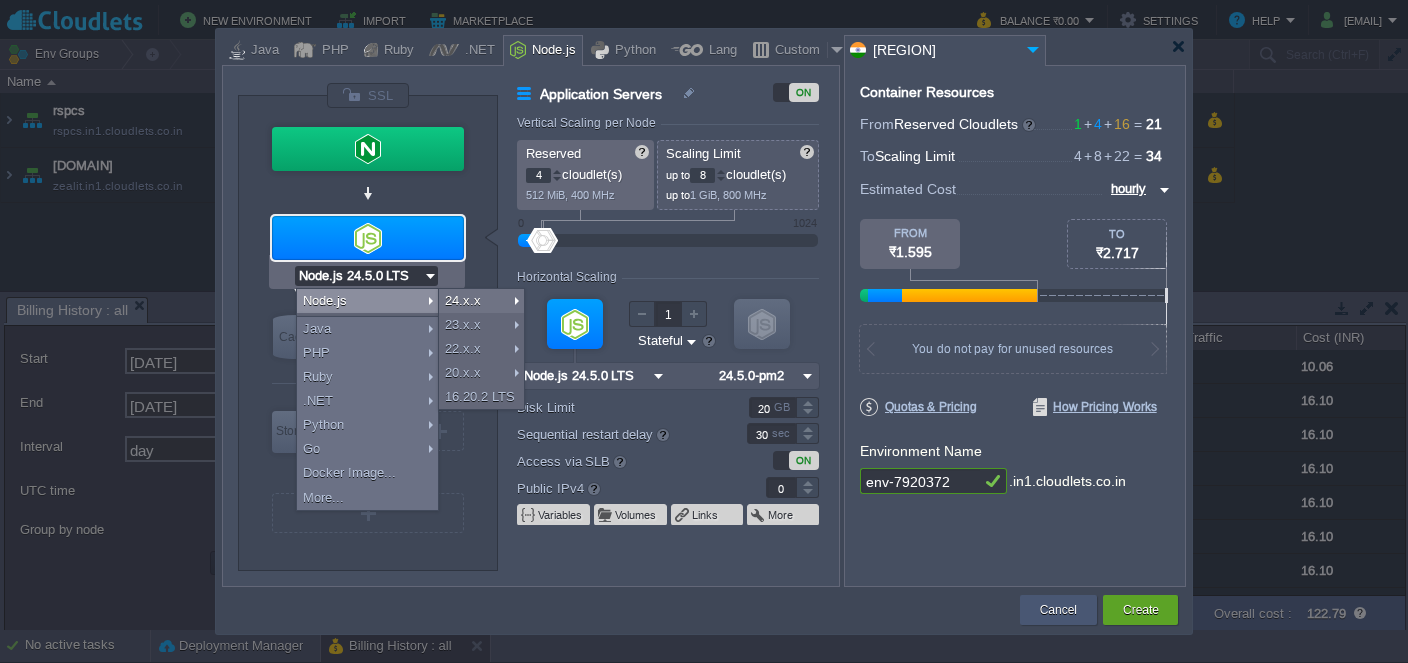 click on "Cancel" at bounding box center (1058, 610) 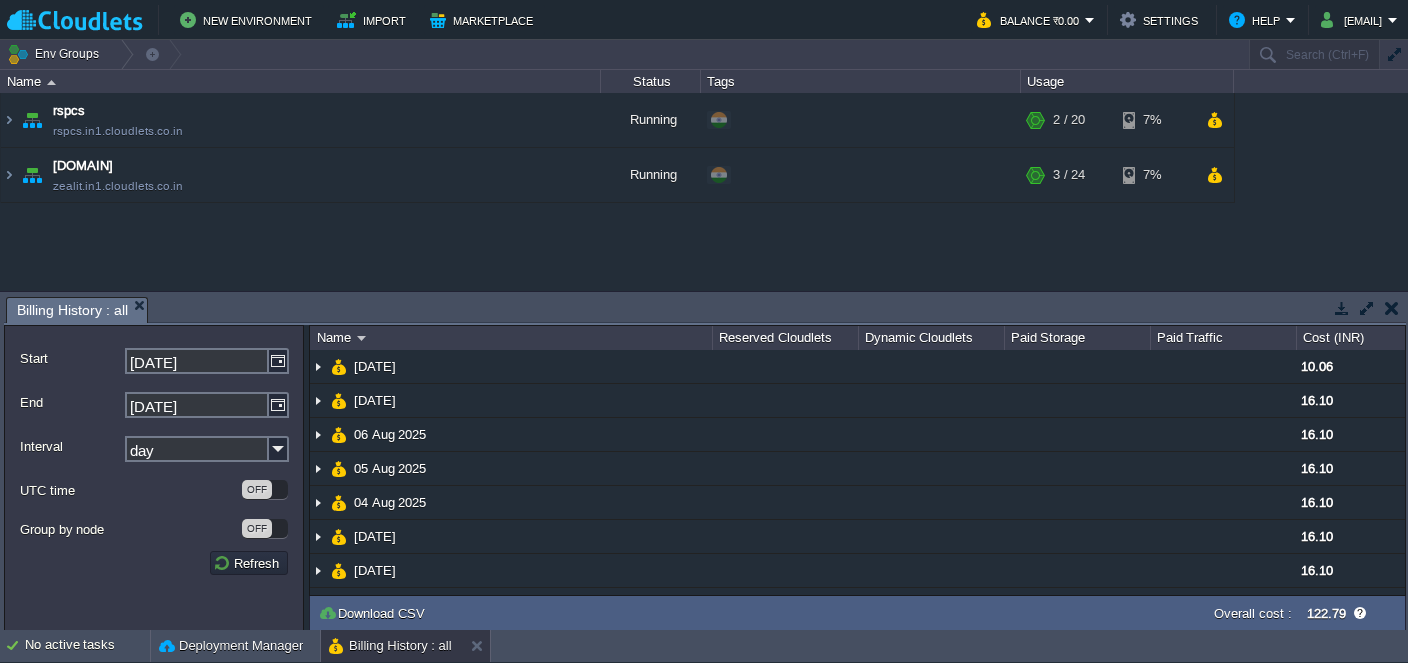 click on "New Environment Import Marketplace Bonus ₹0.00 Upgrade Account Balance ₹0.00 Settings Help [EMAIL]       Env Groups                     Search (Ctrl+F)         auto-gen Name Status Tags Usage rspcs rspcs.in1.cloudlets.co.in Running                                 + Add to Env Group                                                                                                                                                            RAM                 3%                                         CPU                 1%                             2 / 20                    7%       zealit zealit.in1.cloudlets.co.in Running                                 + Add to Env Group                                                                                                                                                            RAM                 6%                                         CPU                 1%                             3 / 24                    7%" at bounding box center (704, 331) 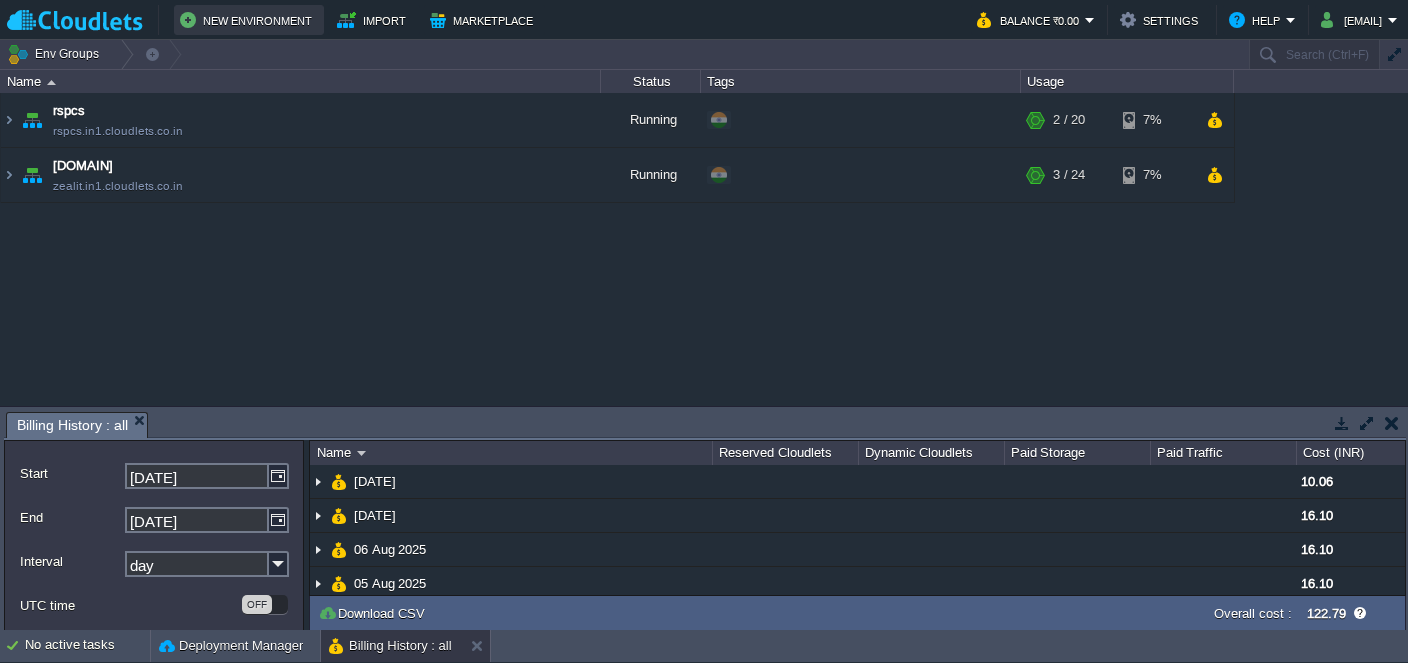 click on "New Environment" at bounding box center (249, 20) 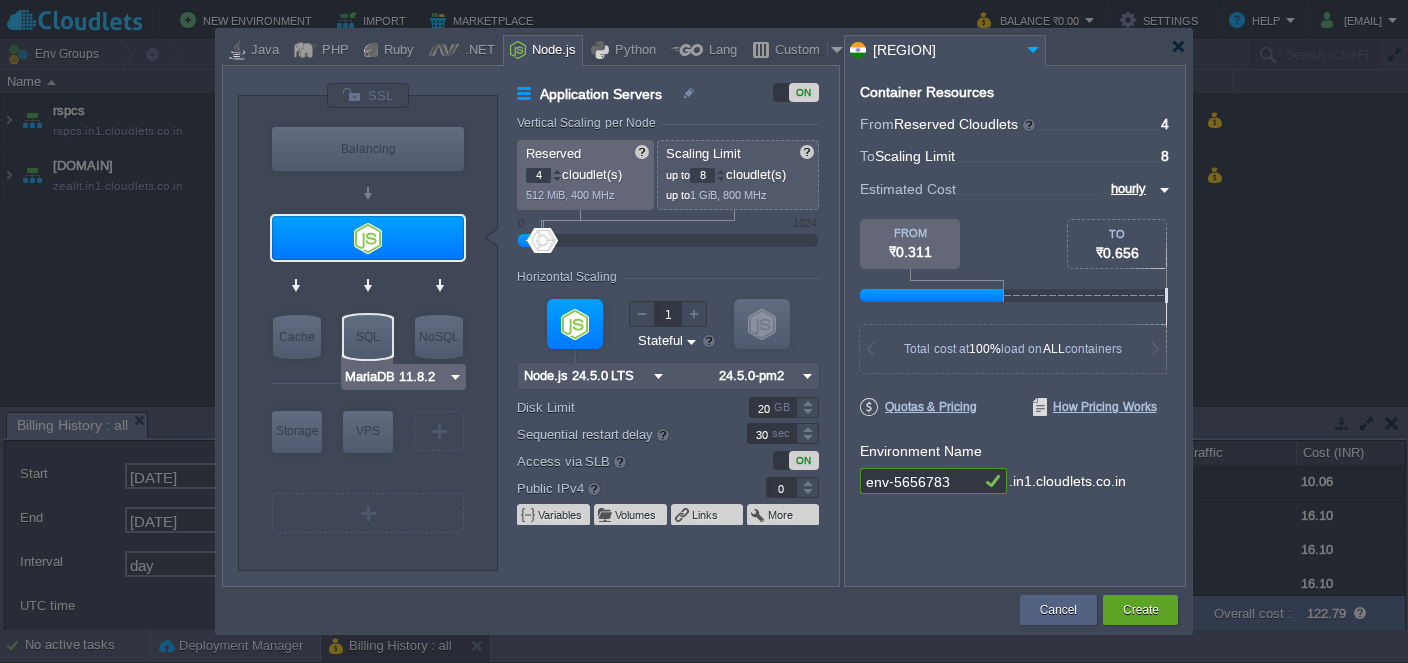type on "Couchbase CE 7.1.1" 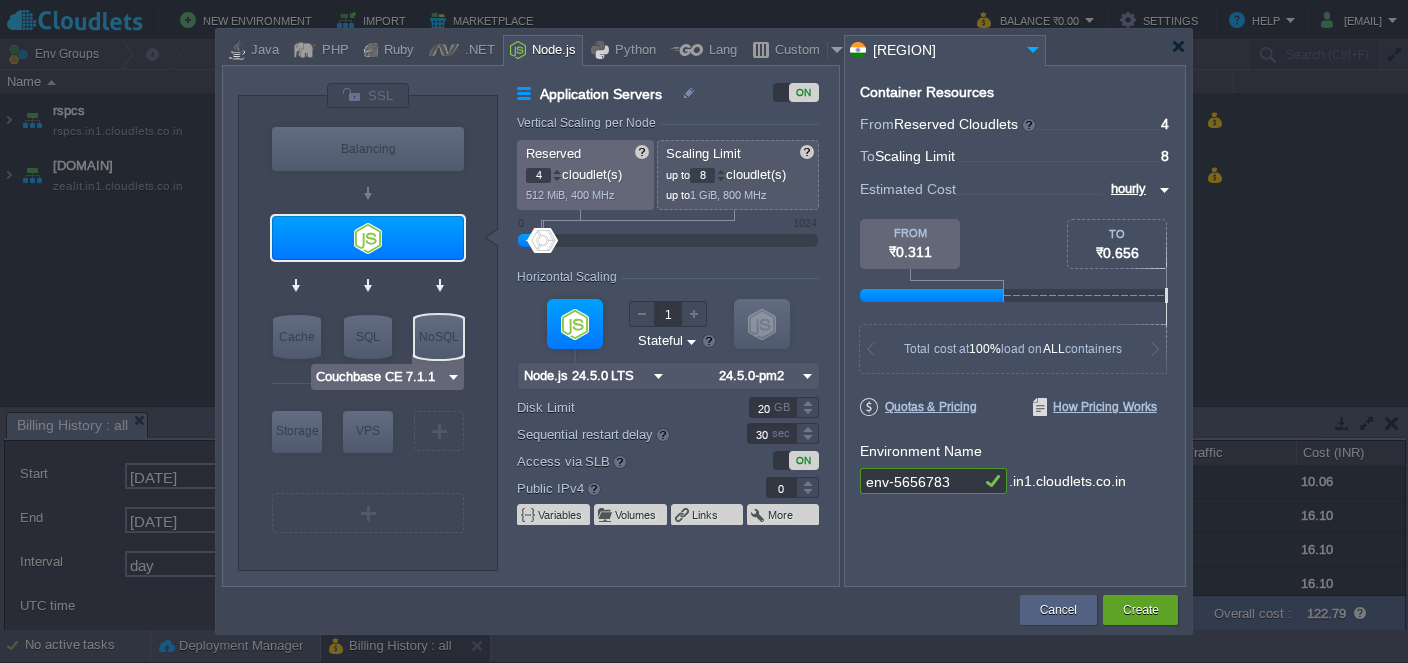 click on "NoSQL" at bounding box center [439, 337] 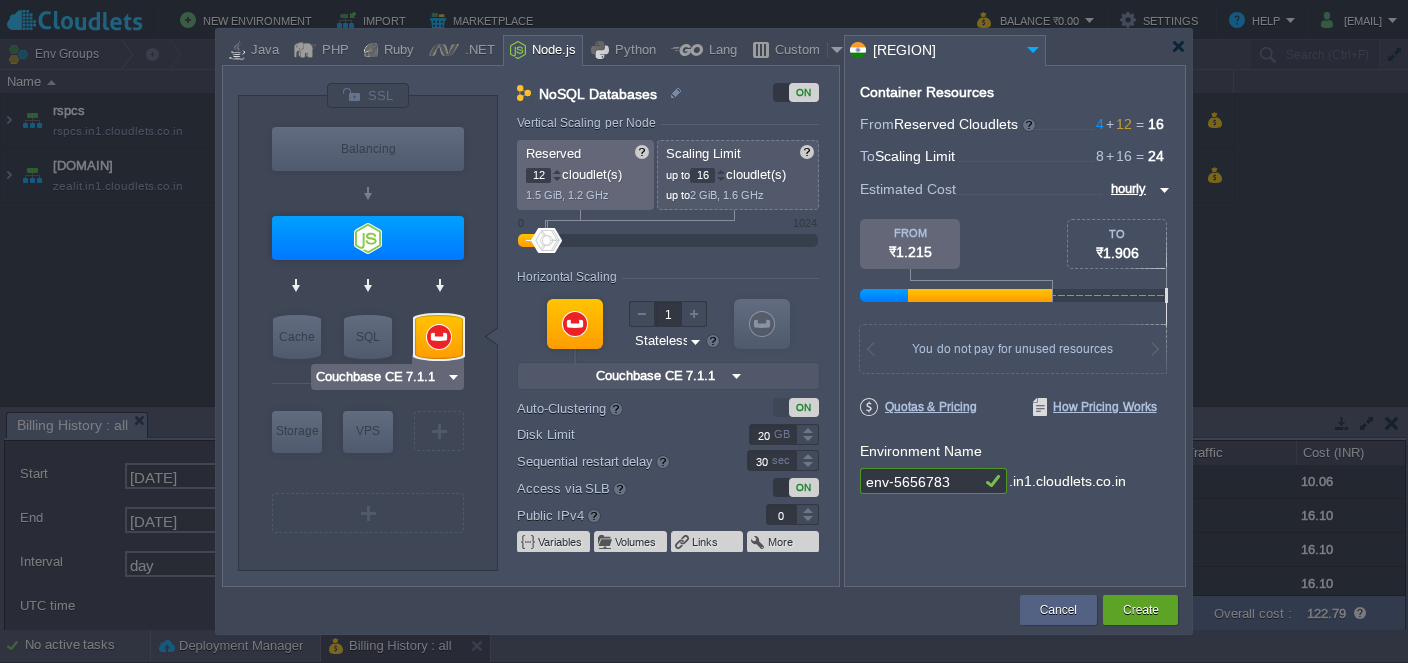 click at bounding box center (453, 377) 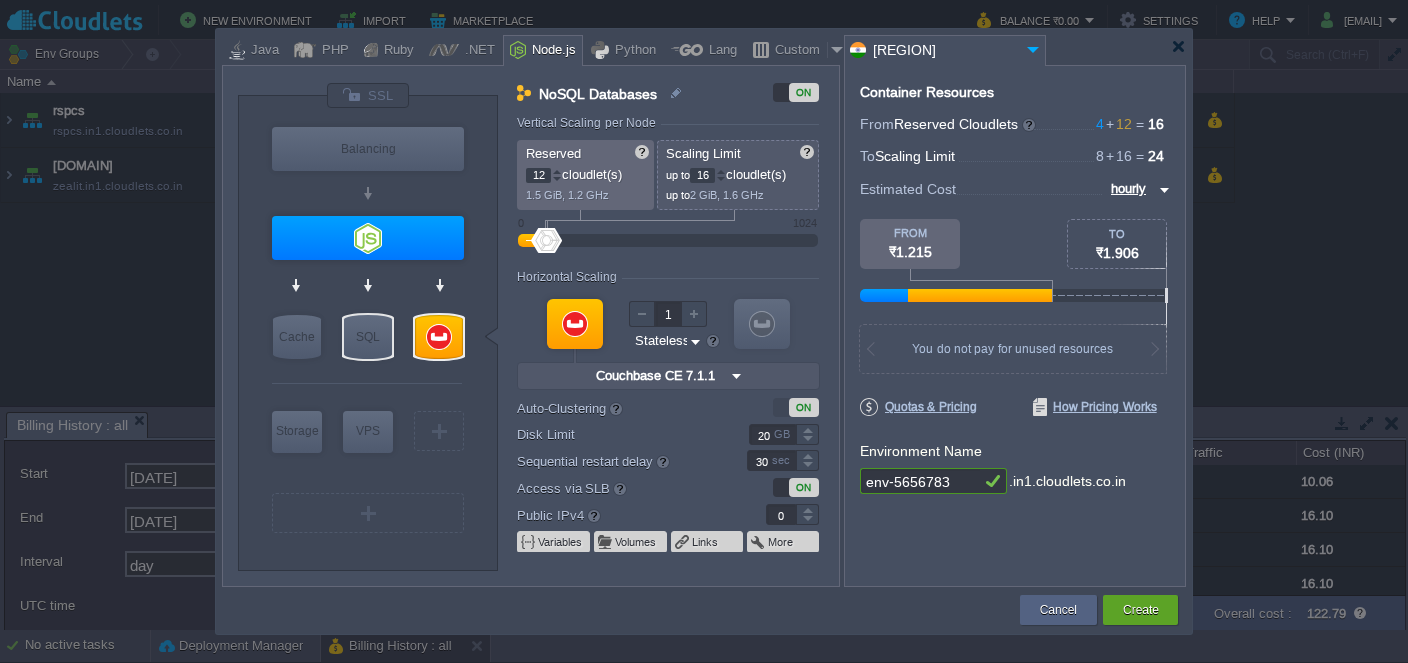 click on "SQL" at bounding box center (368, 337) 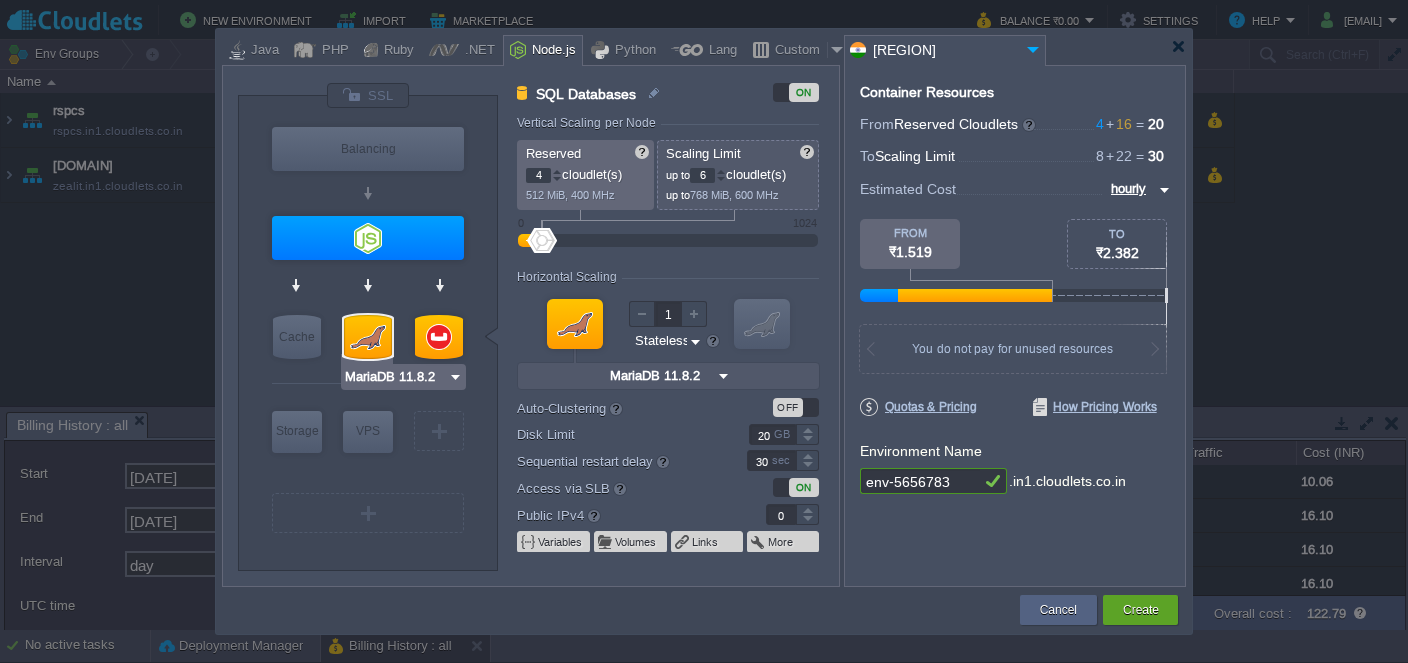 click at bounding box center [455, 377] 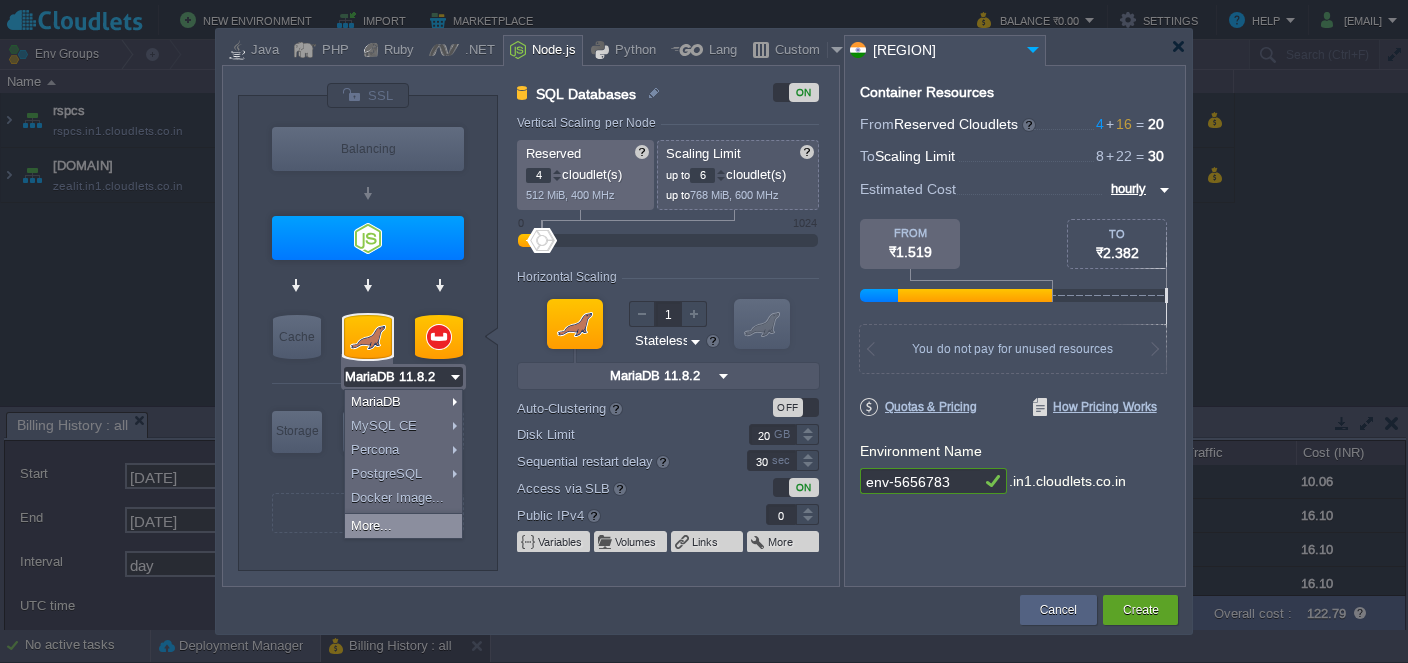 click on "More..." at bounding box center [403, 526] 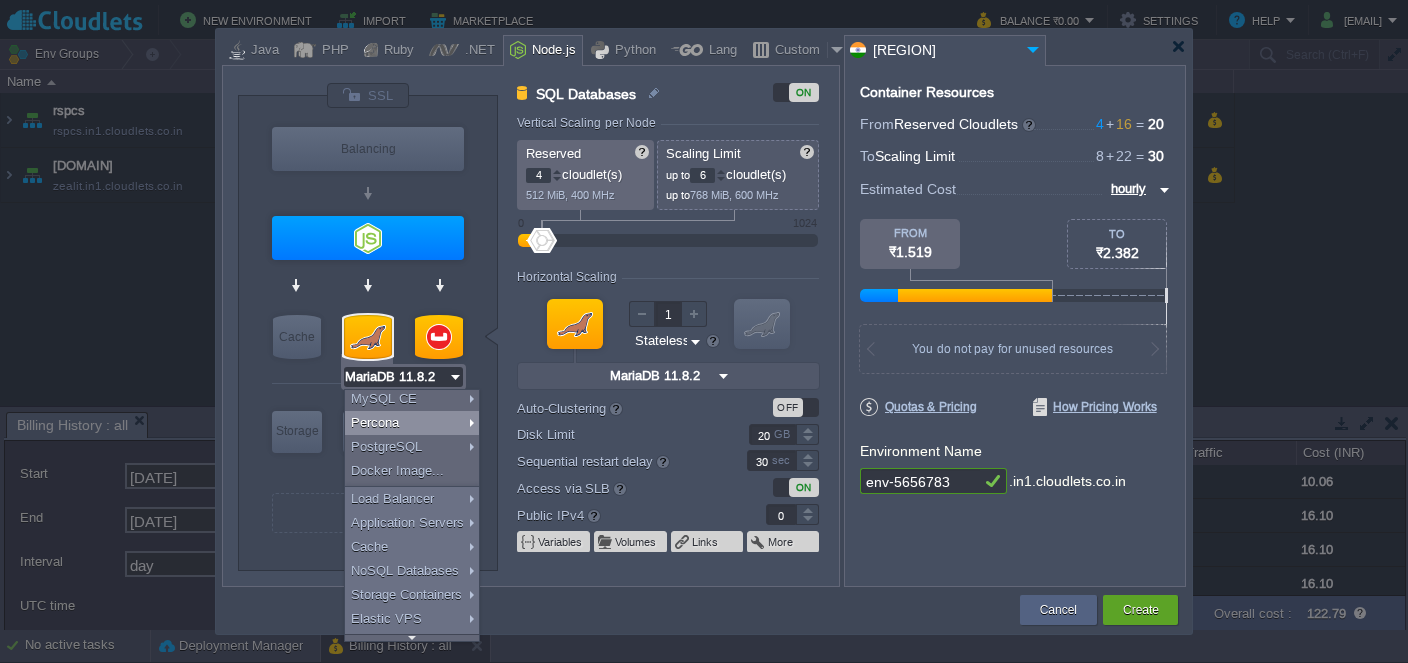 scroll, scrollTop: 41, scrollLeft: 0, axis: vertical 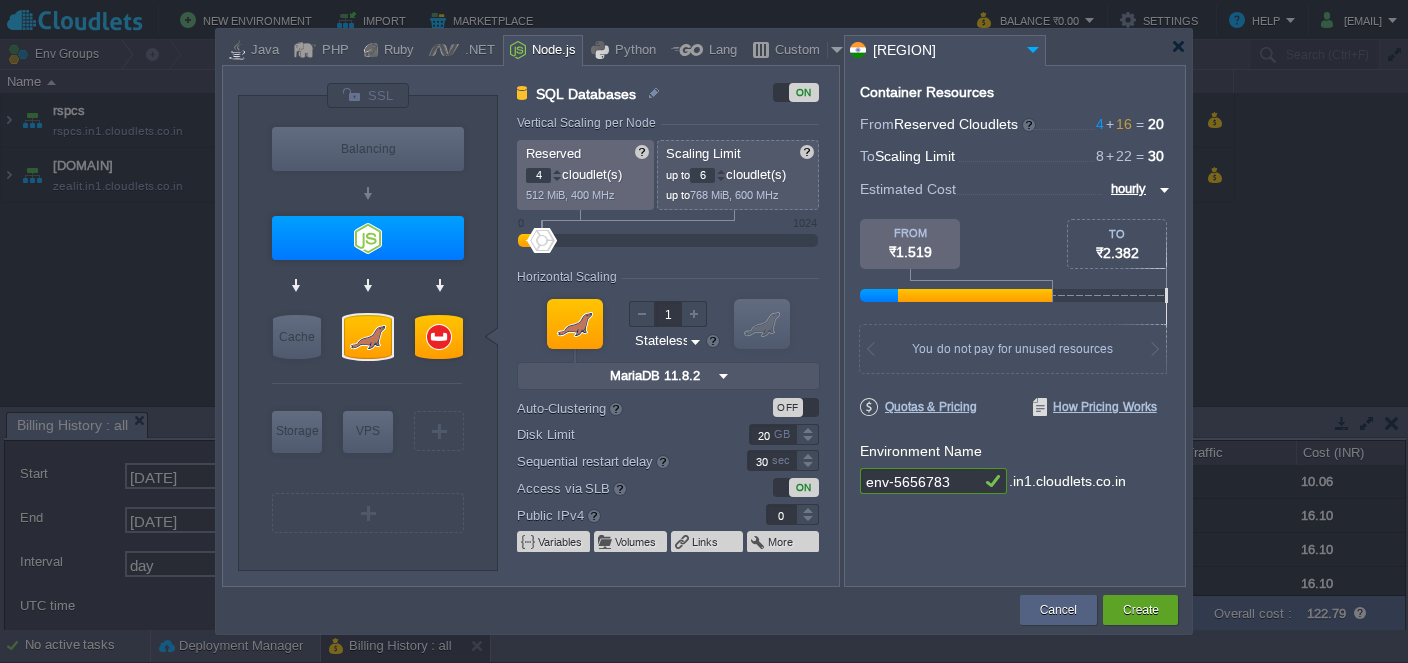 click on "VM     Balancing                    VM     Application Servers                    VM     Cache                    VM     SQL                    VM     NoSQL                    VM     Storage                    VM     VPS                    VM                        VM         MariaDB 11.8.2" at bounding box center (368, 333) 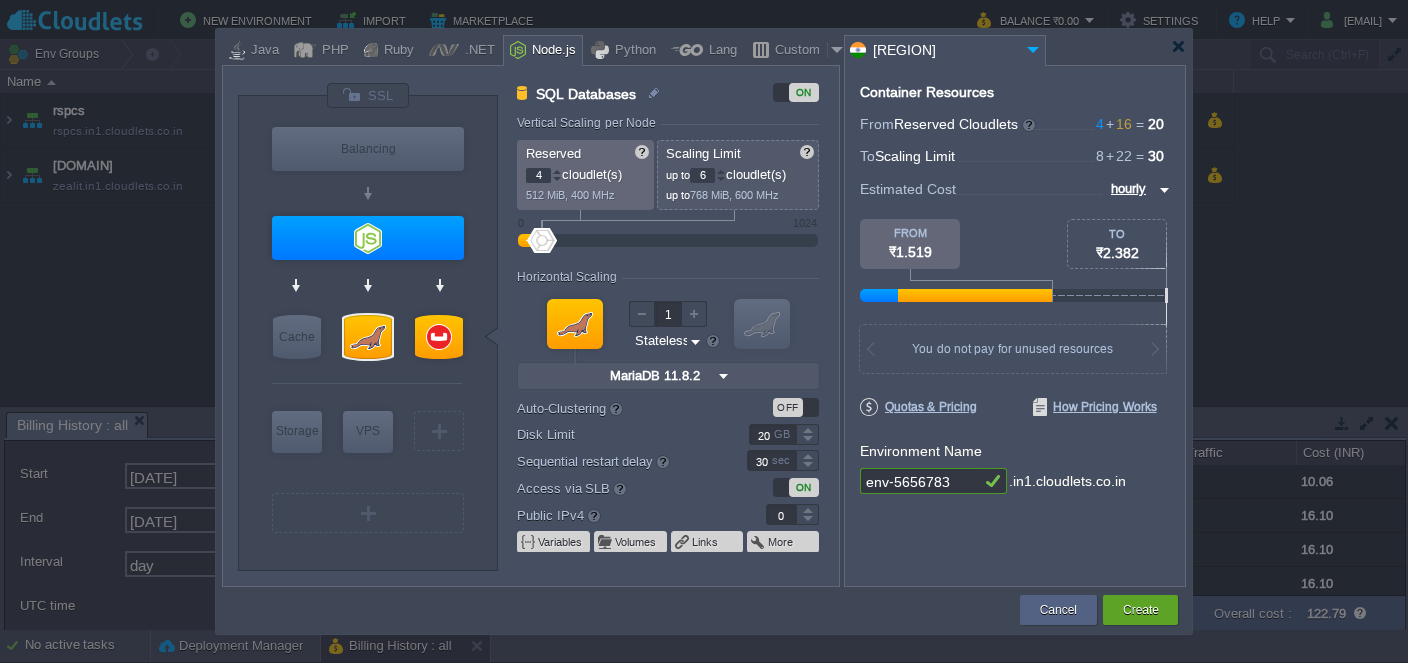 type on "Couchbase CE 7.1.1" 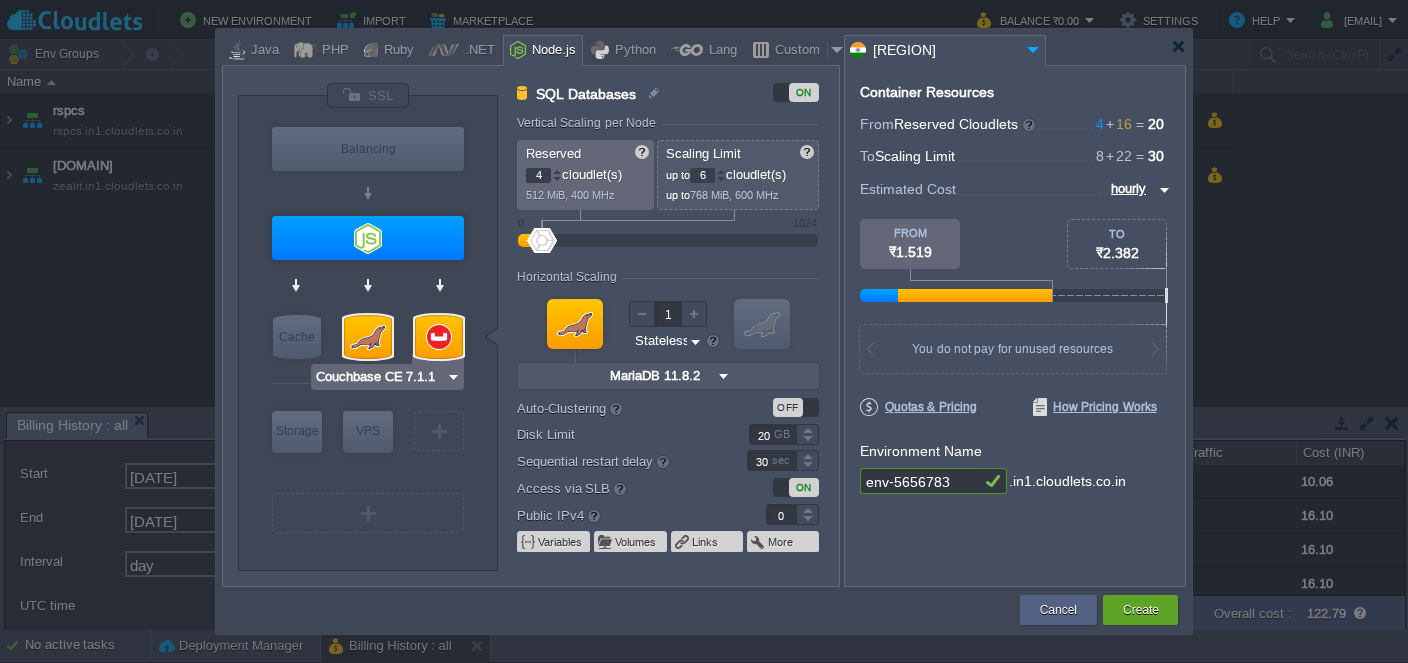 click at bounding box center [439, 337] 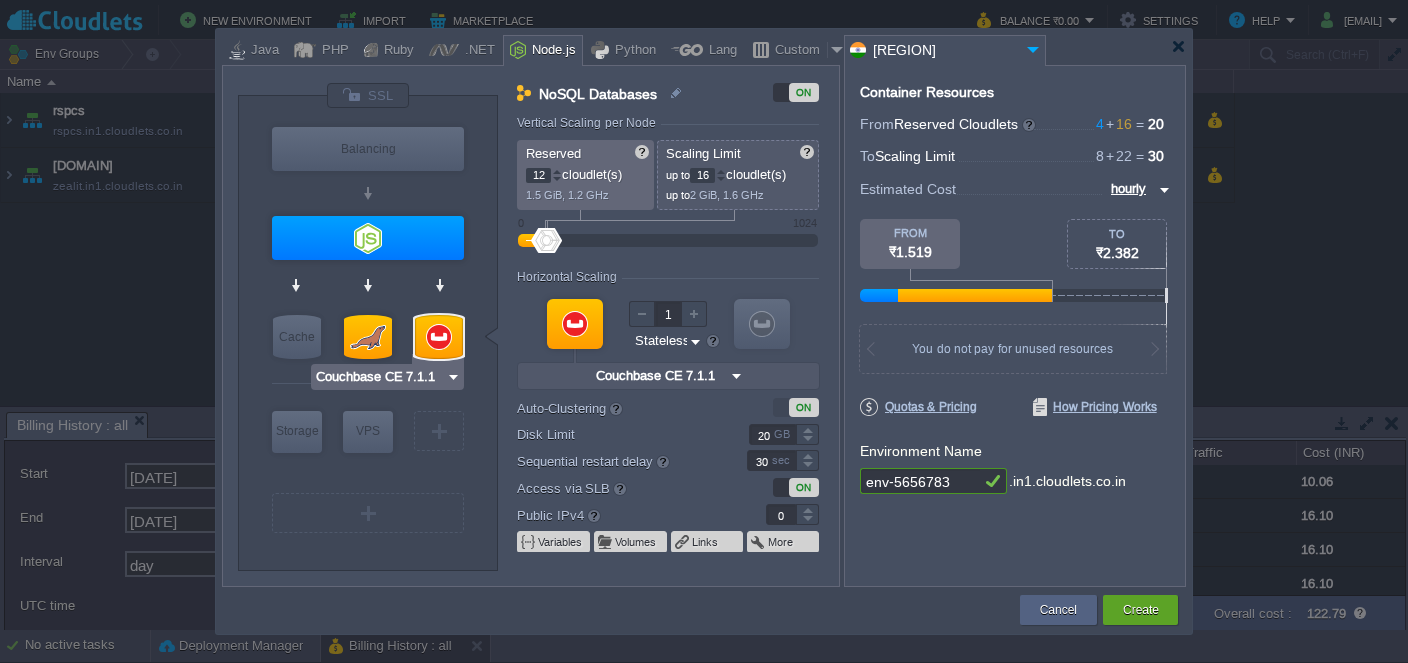 click at bounding box center [439, 337] 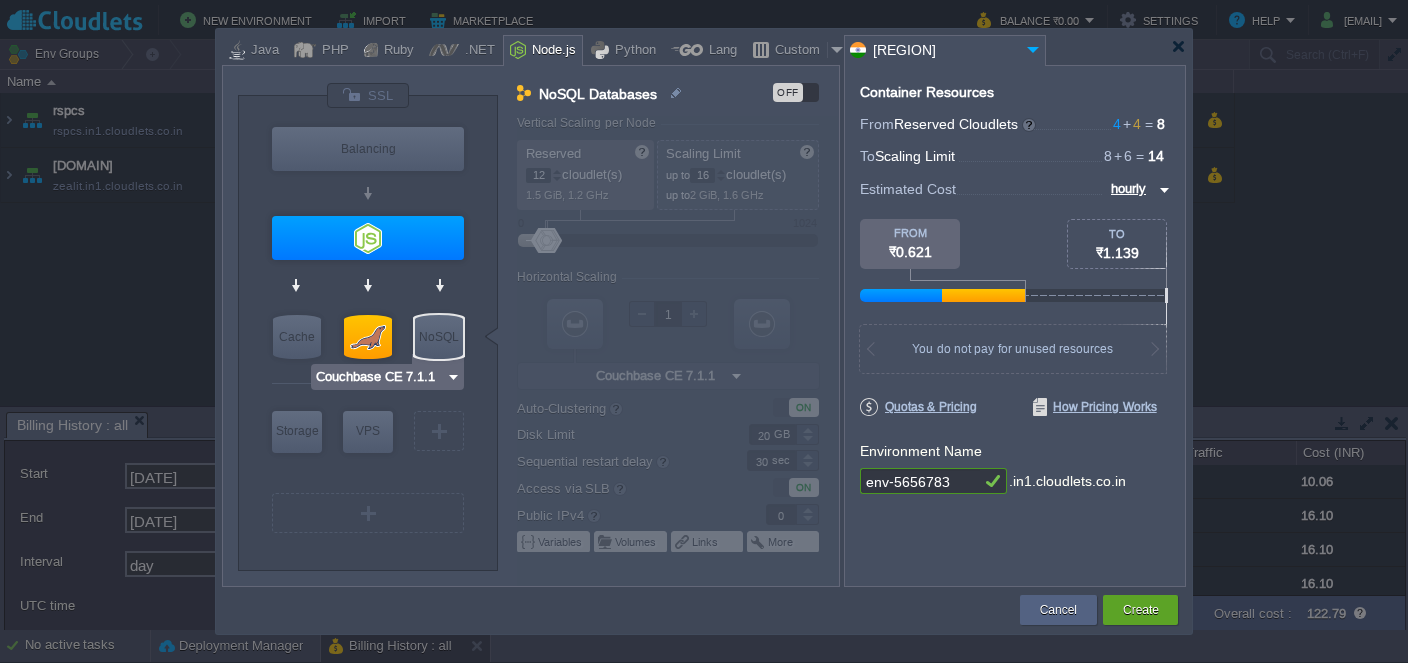 type on "MariaDB 11.8.2" 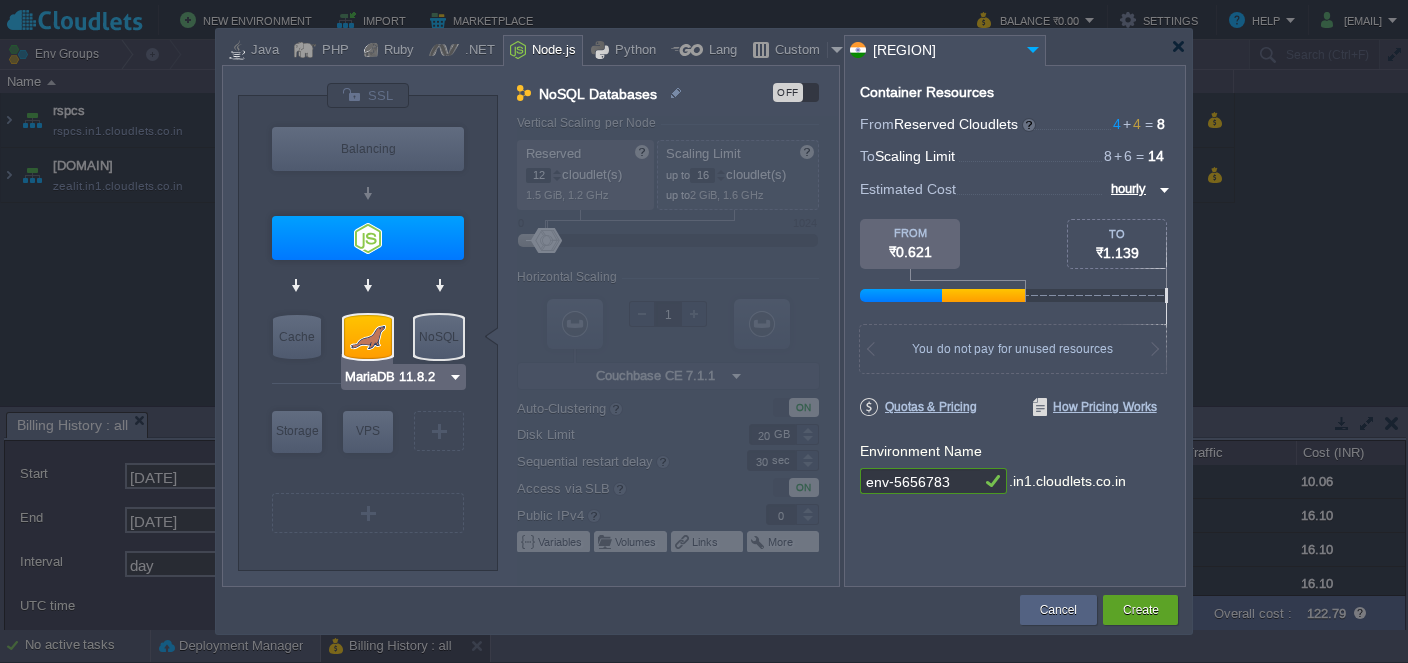 click at bounding box center [368, 337] 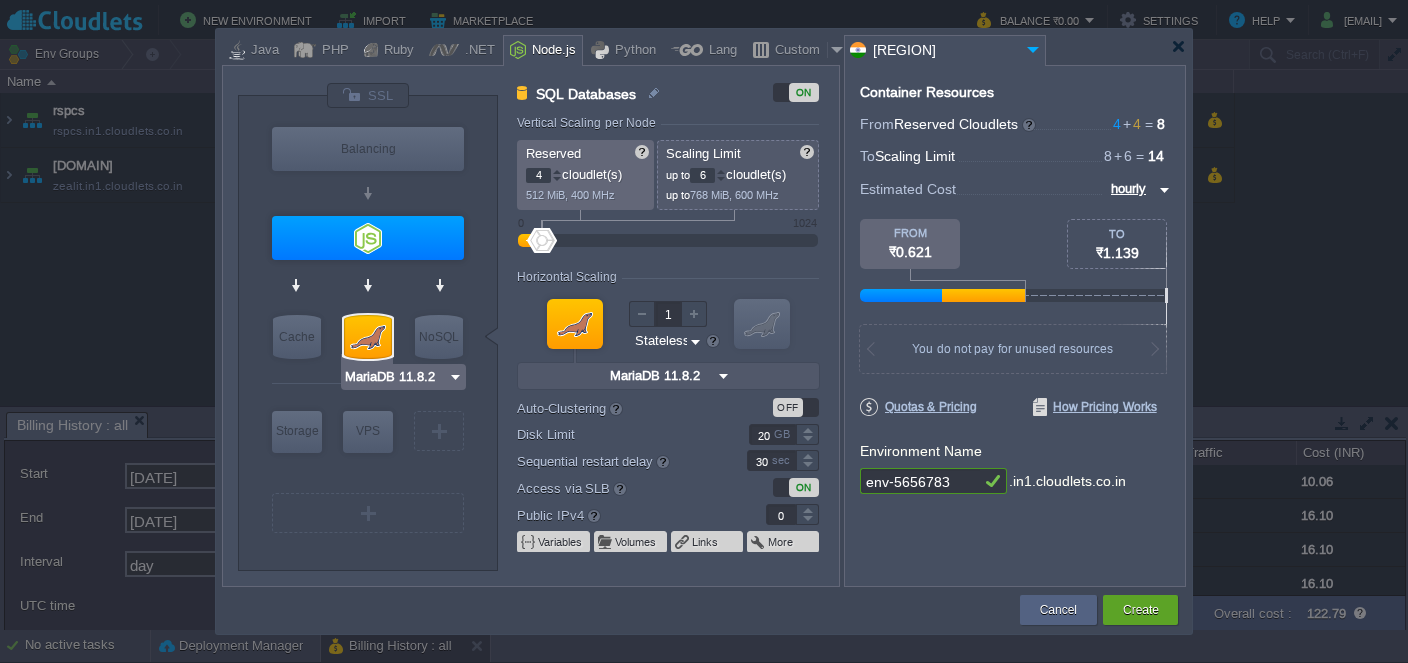 click at bounding box center [368, 337] 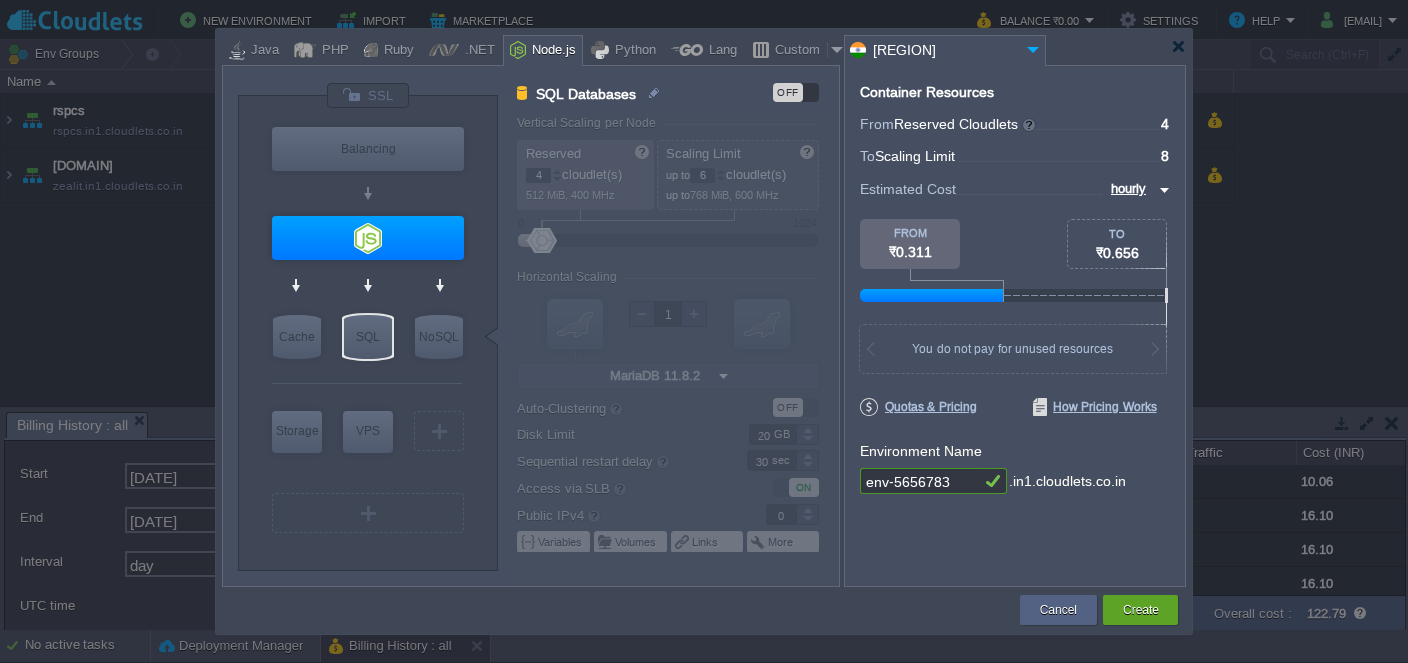 type on "Node.js 24.5.0 LTS" 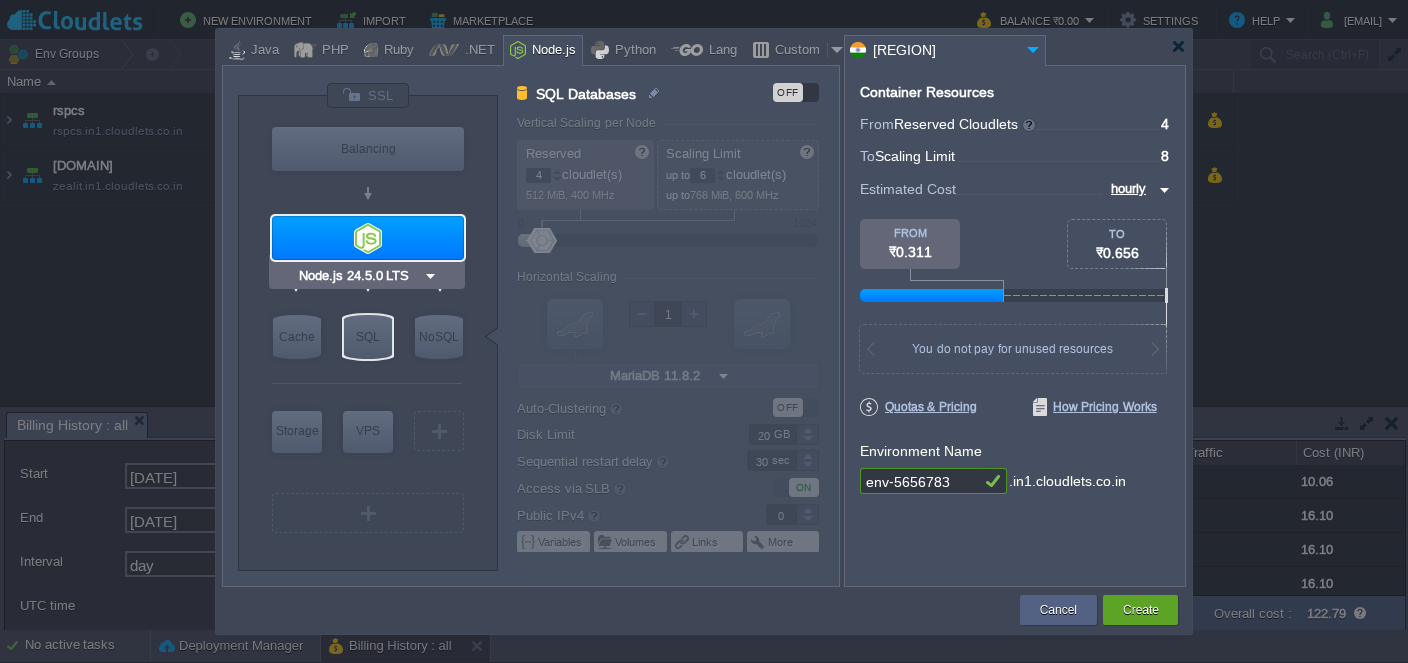 click at bounding box center (430, 276) 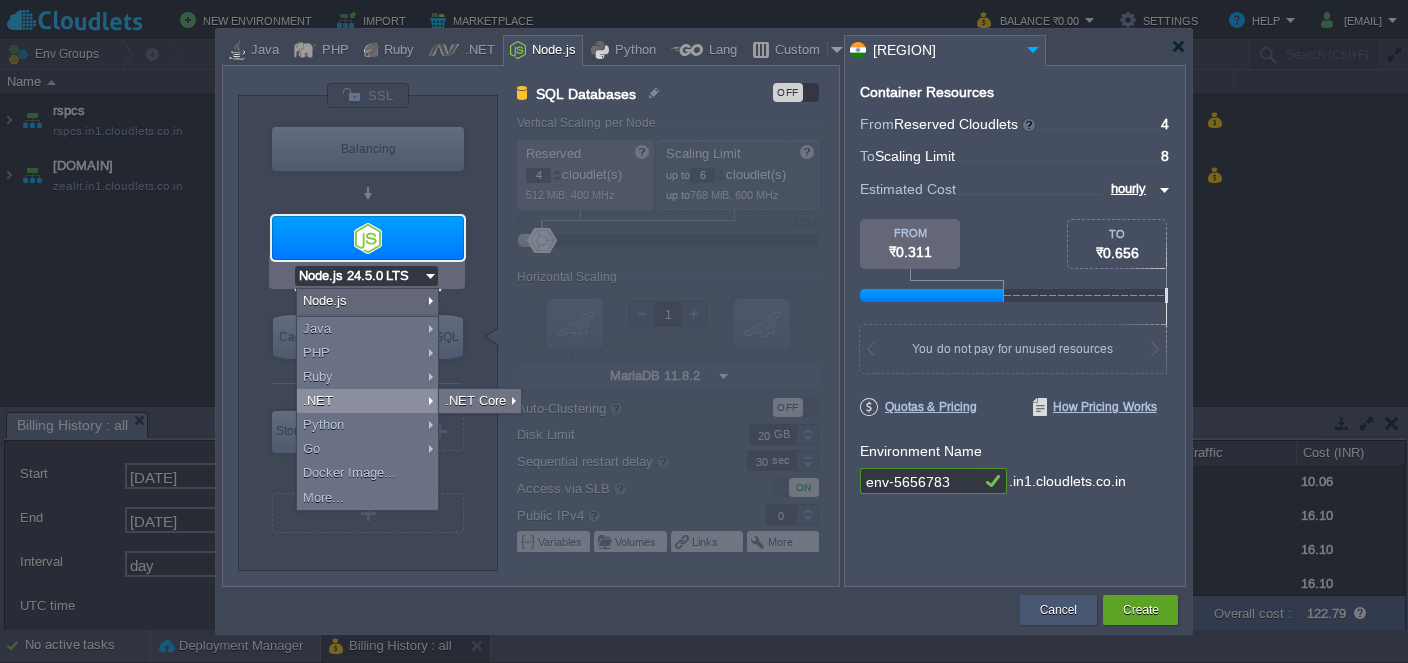 click on "Cancel" at bounding box center (1058, 610) 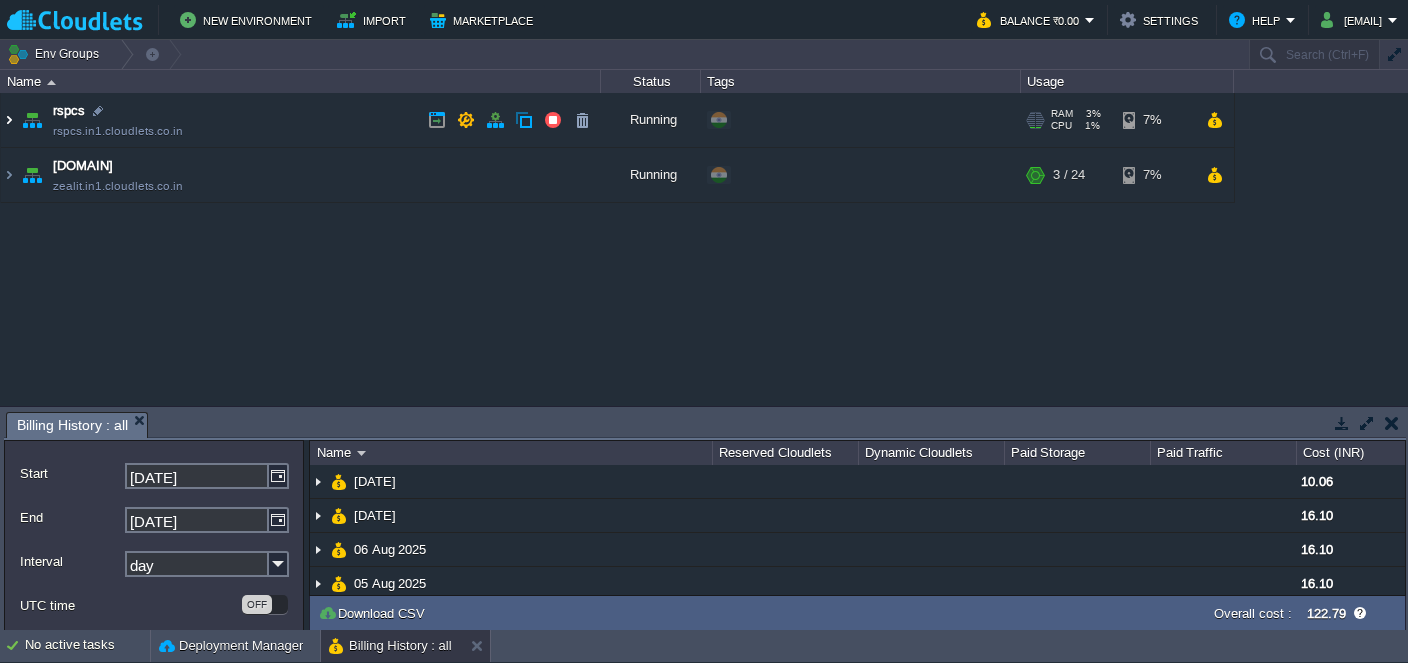 click at bounding box center [9, 120] 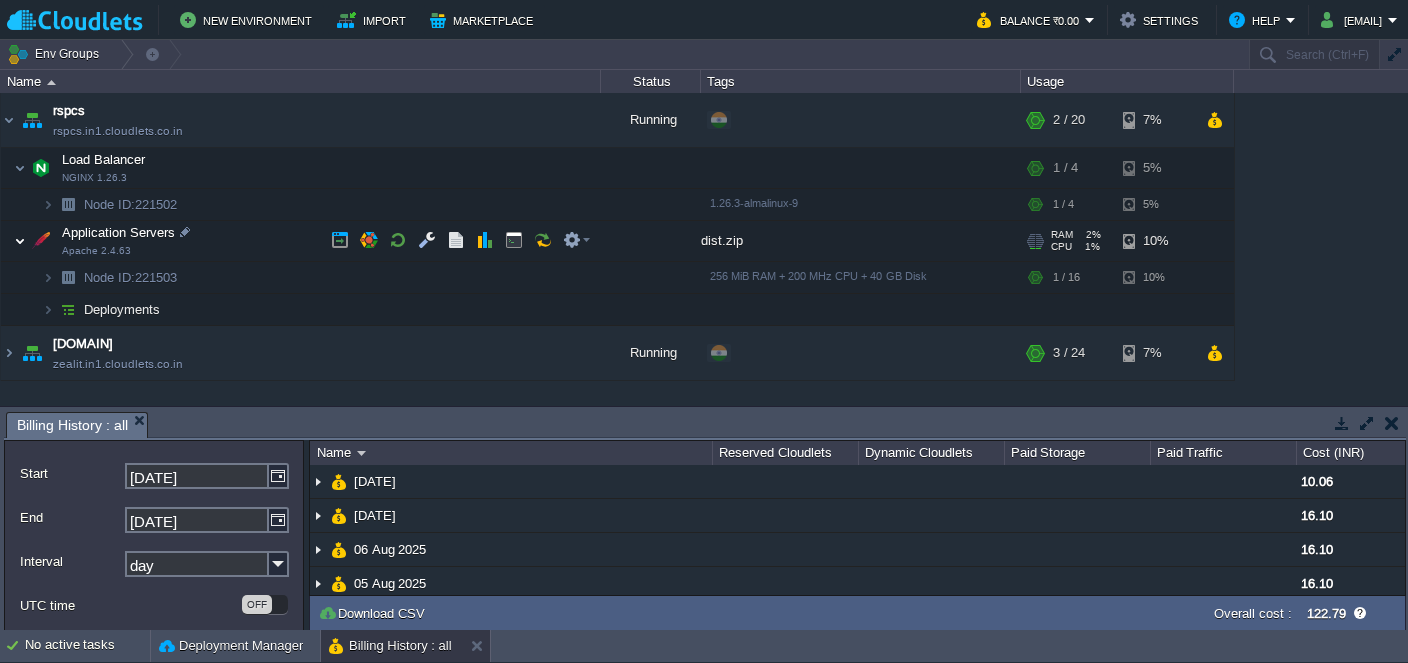 click at bounding box center [20, 241] 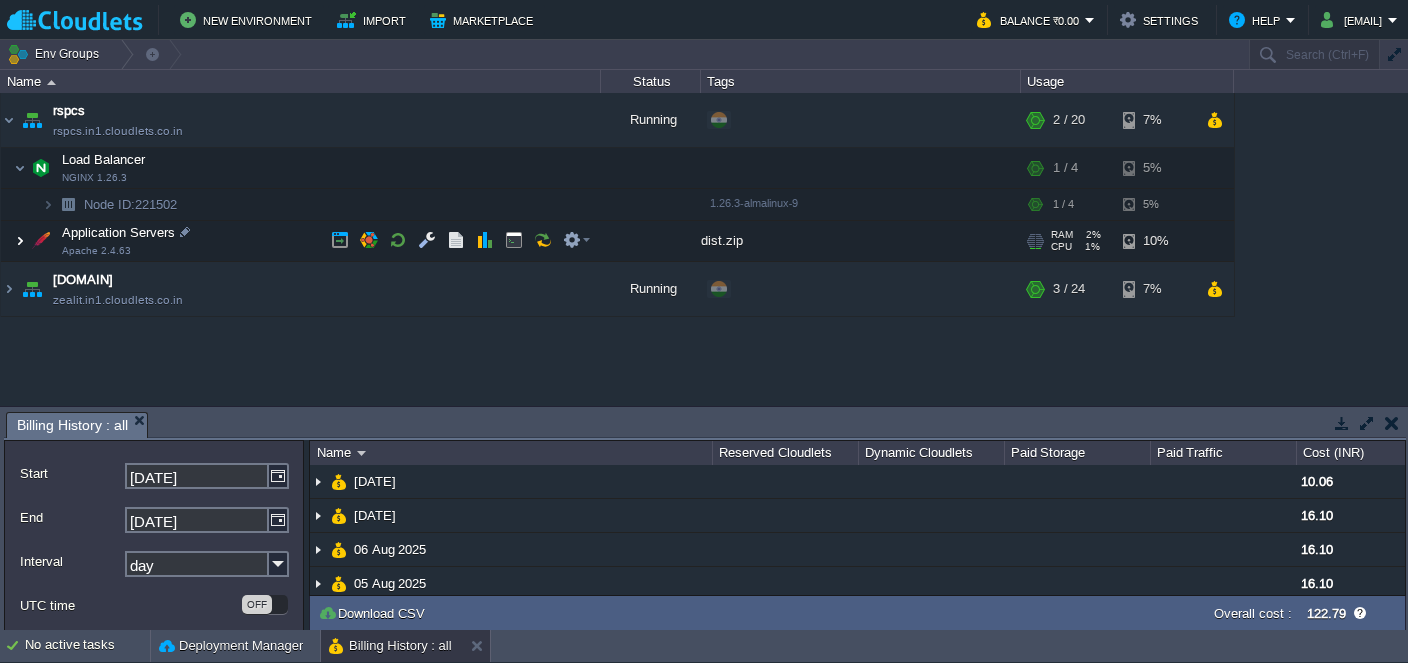 click at bounding box center (20, 241) 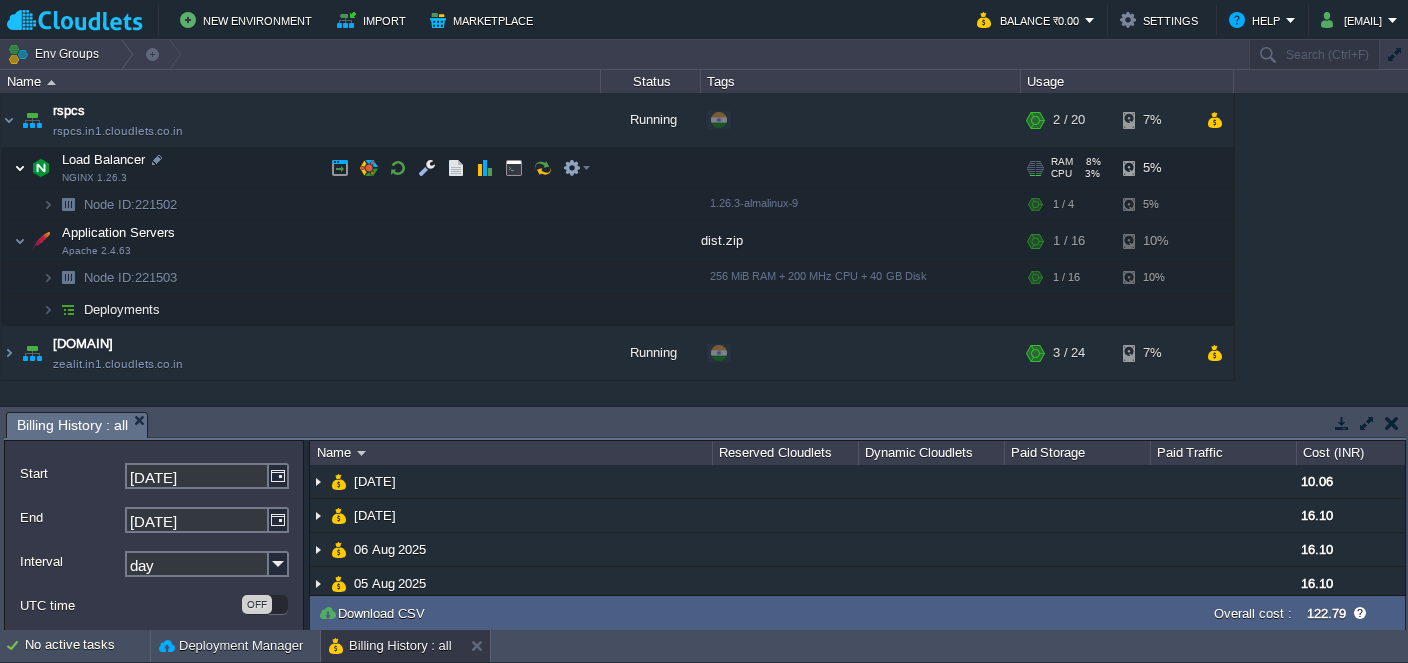 click at bounding box center [20, 168] 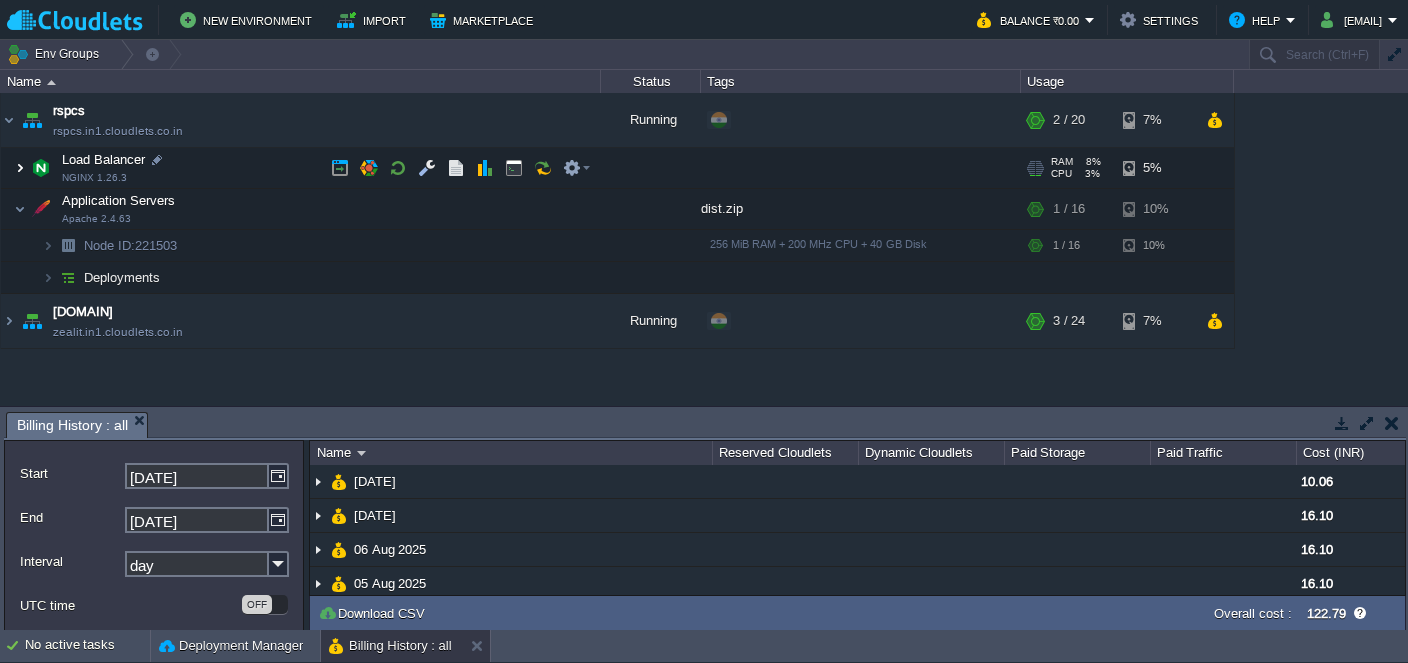 click at bounding box center [20, 168] 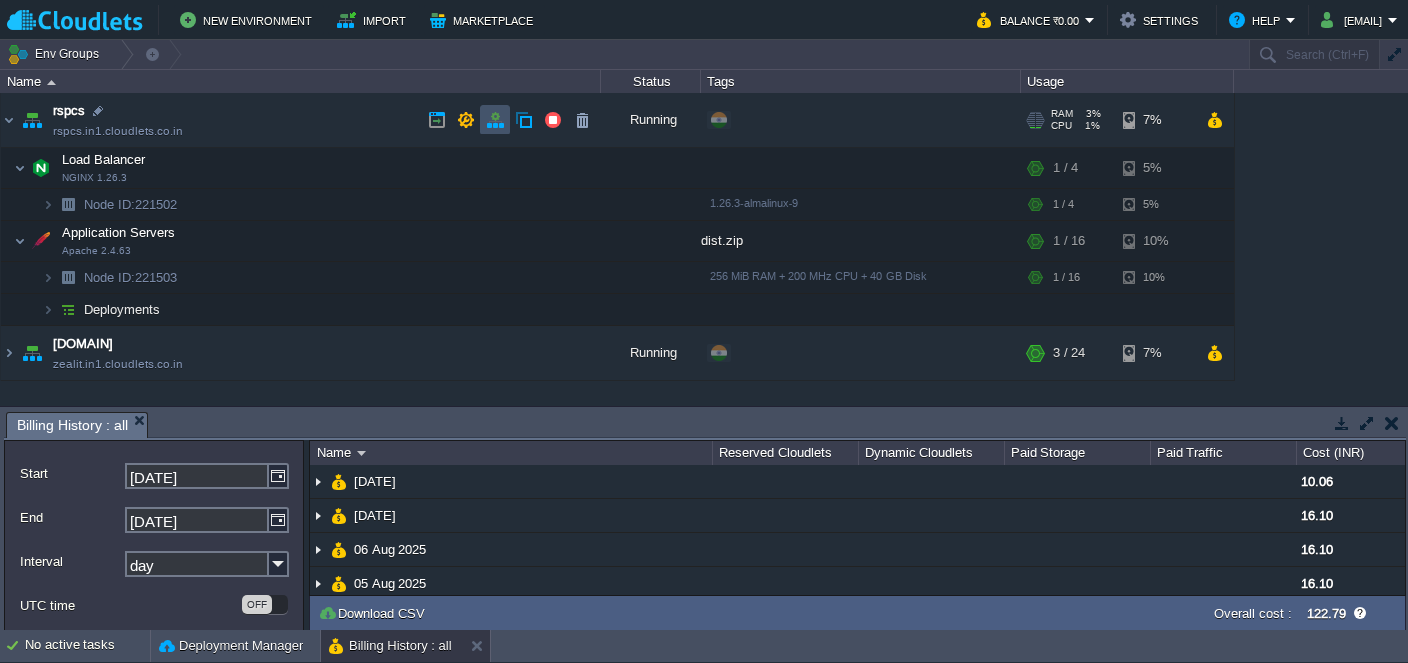 click at bounding box center [495, 120] 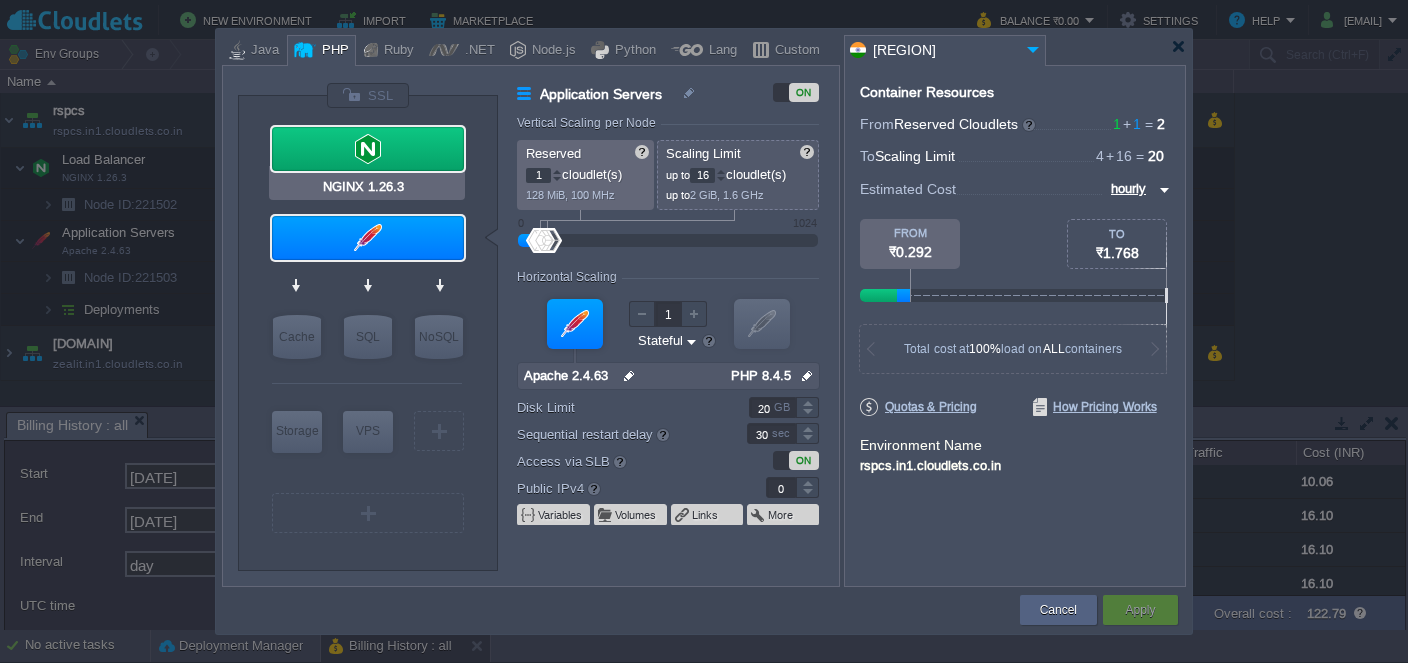 type on "Apache 2.4.63" 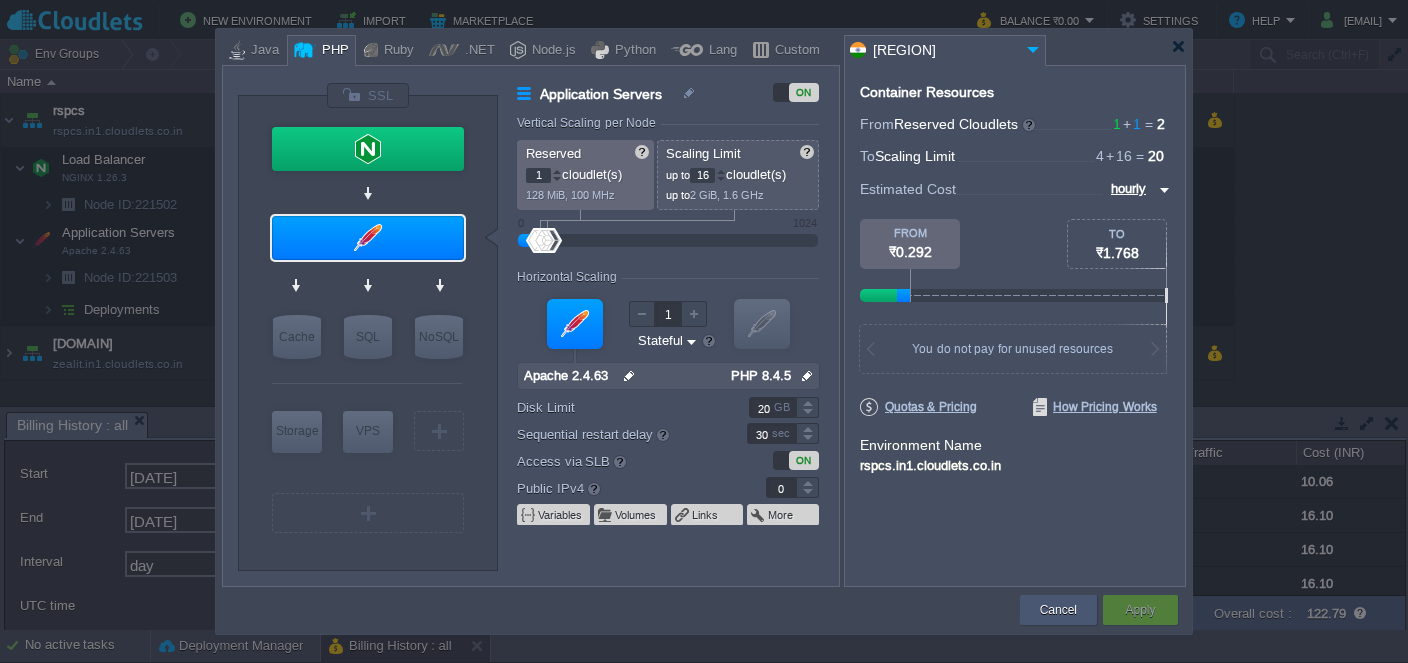 click on "Cancel" at bounding box center (1058, 610) 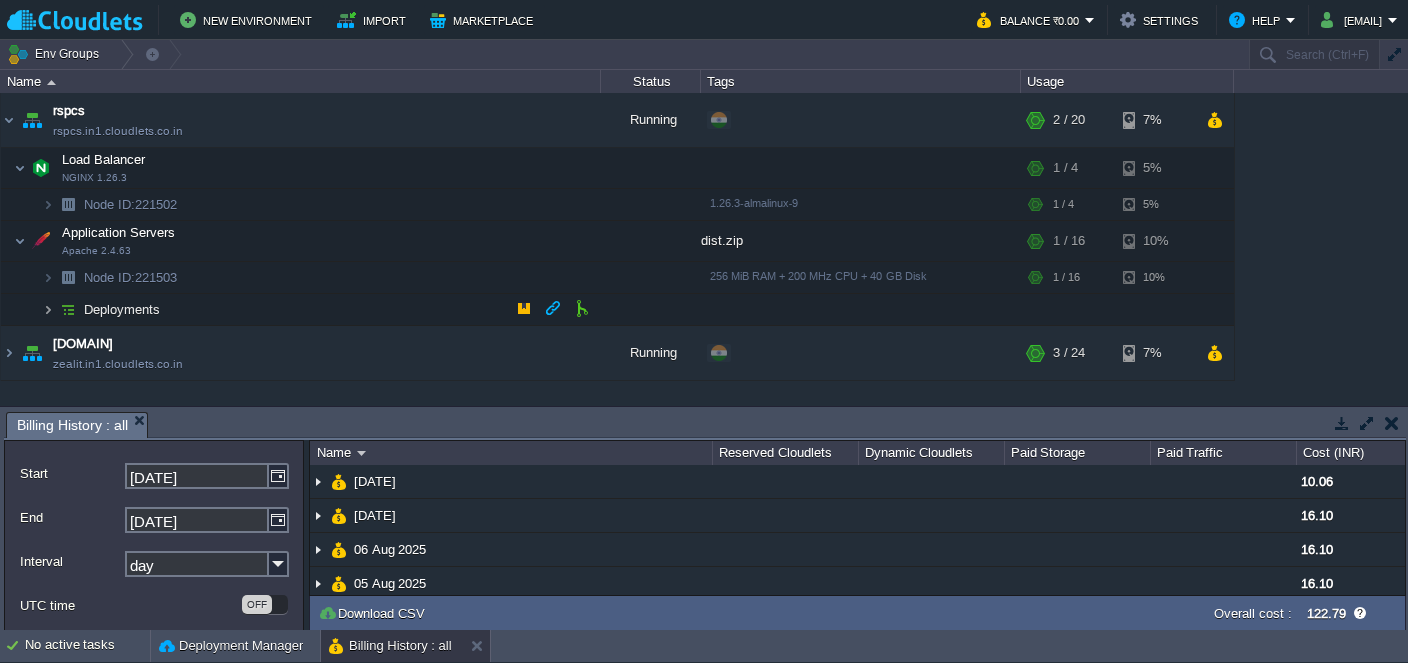 click at bounding box center [48, 309] 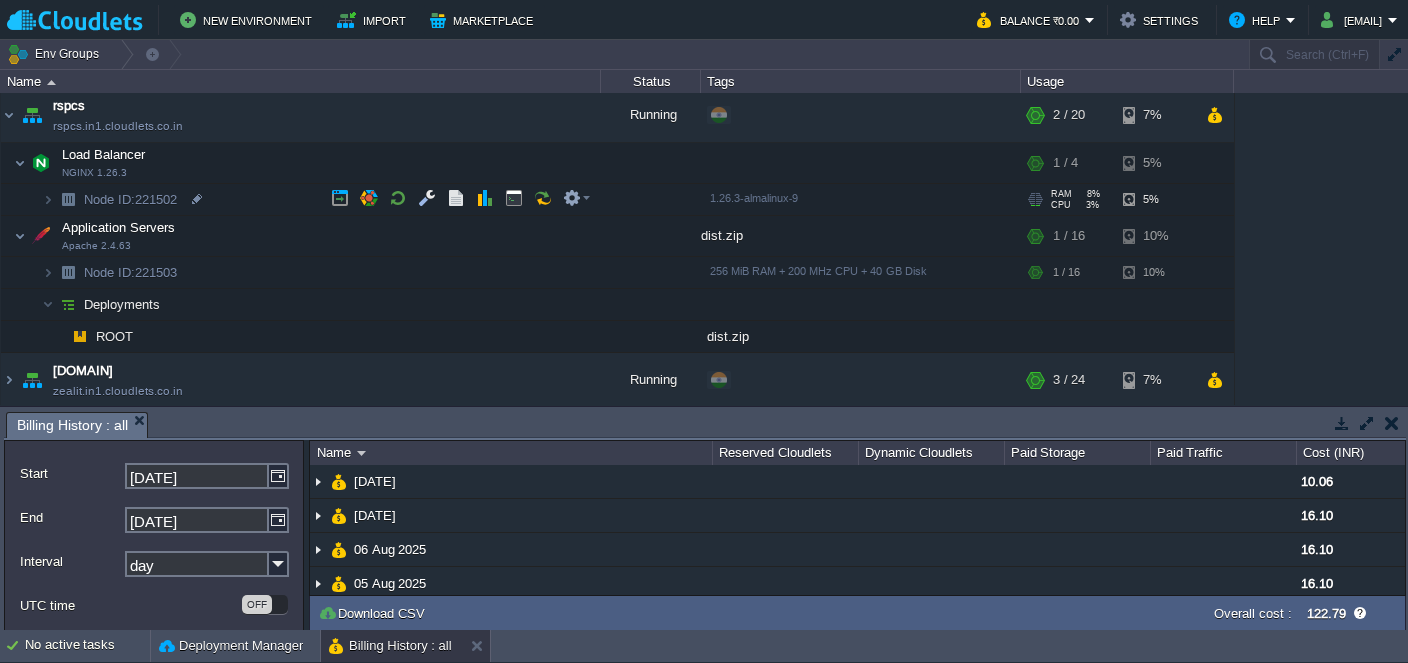 scroll, scrollTop: 5, scrollLeft: 0, axis: vertical 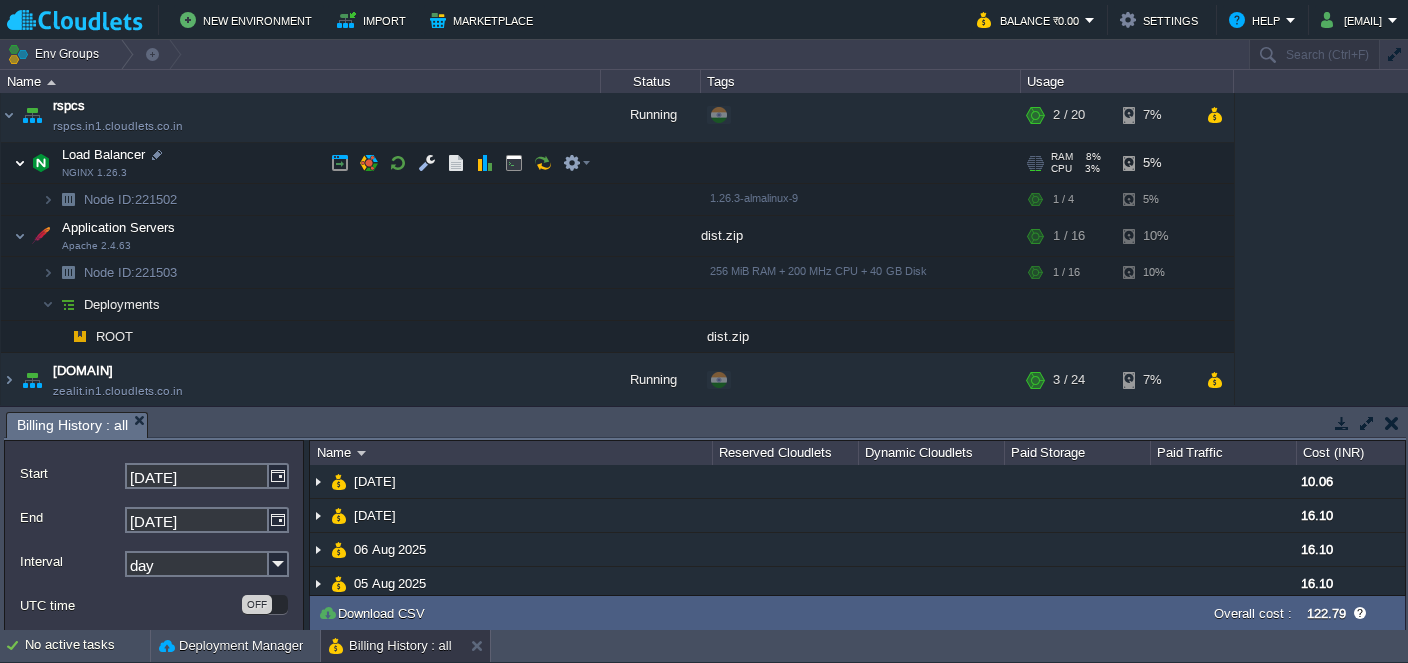 click at bounding box center [20, 163] 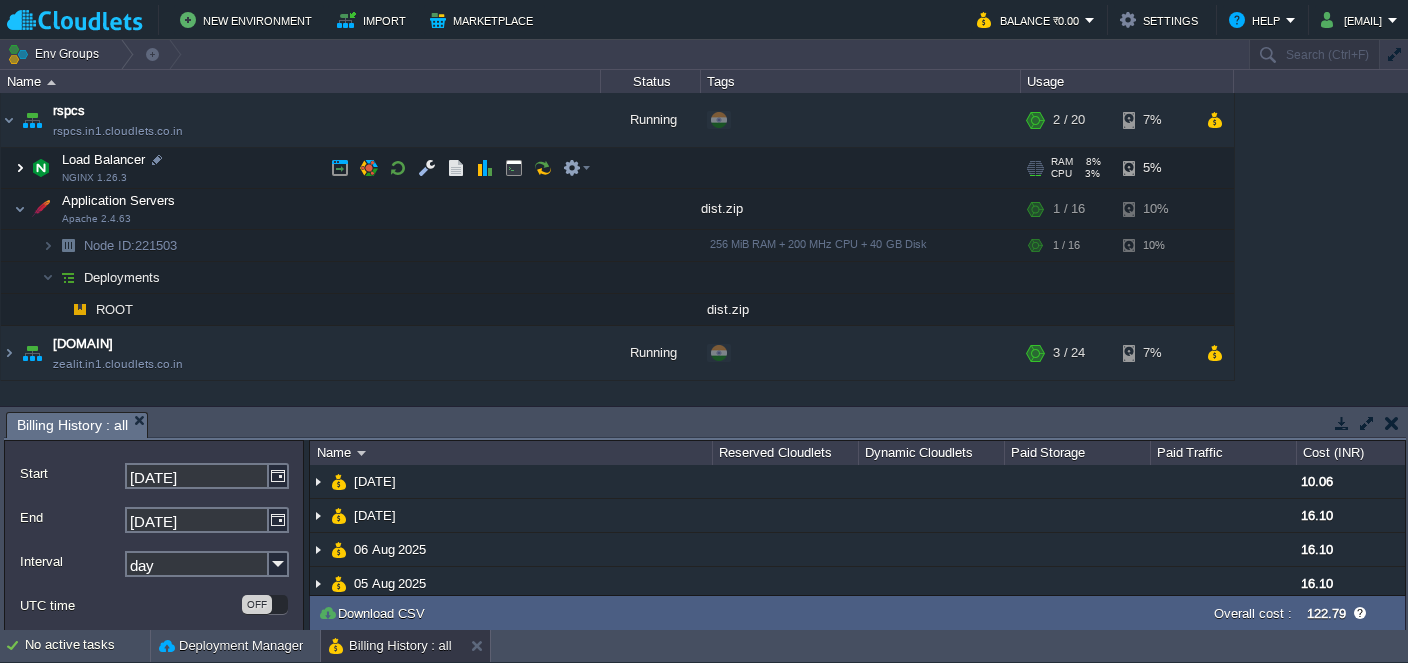 click at bounding box center [20, 168] 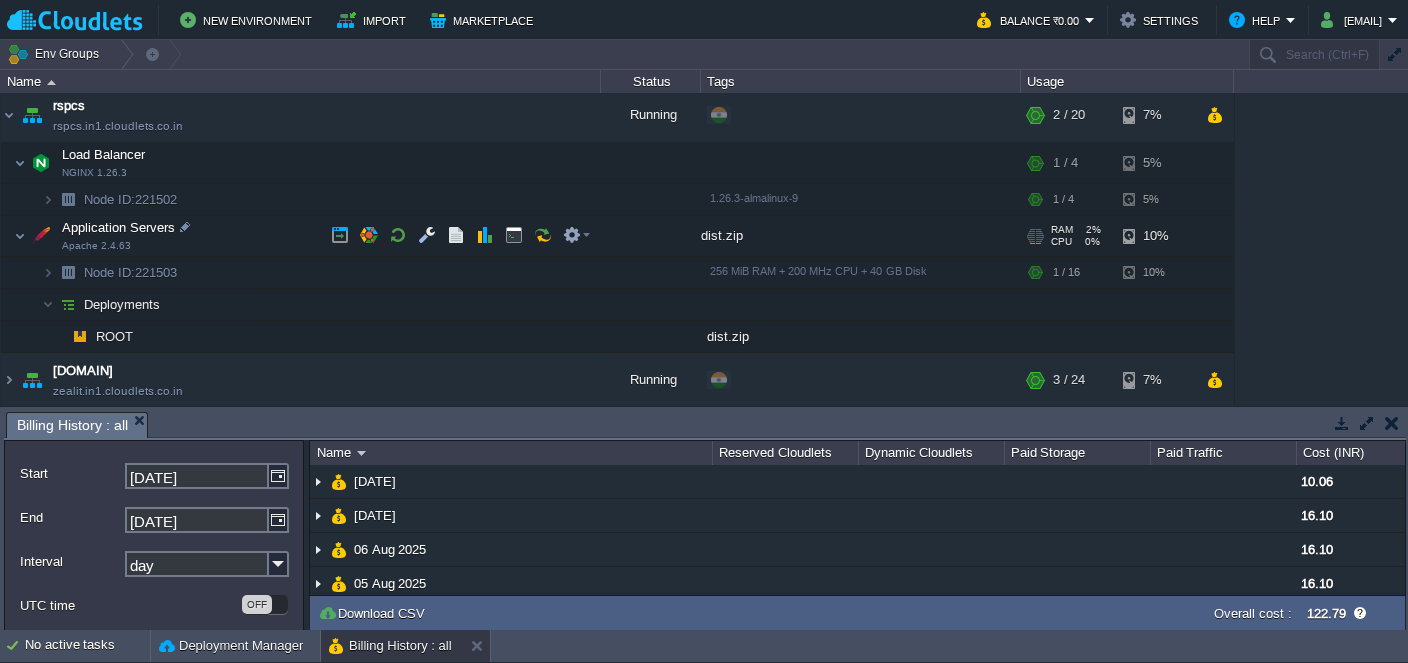 scroll, scrollTop: 5, scrollLeft: 0, axis: vertical 